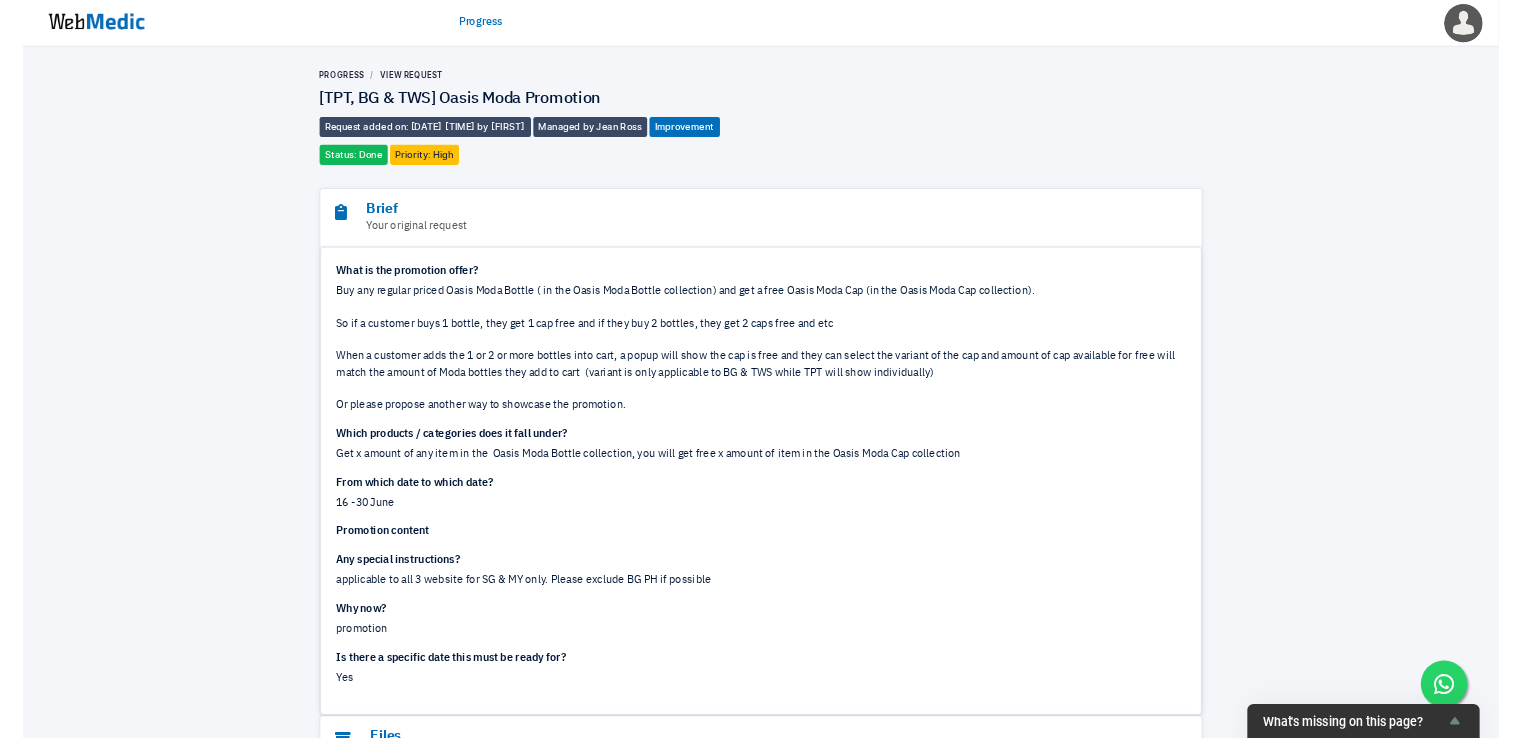scroll, scrollTop: 0, scrollLeft: 0, axis: both 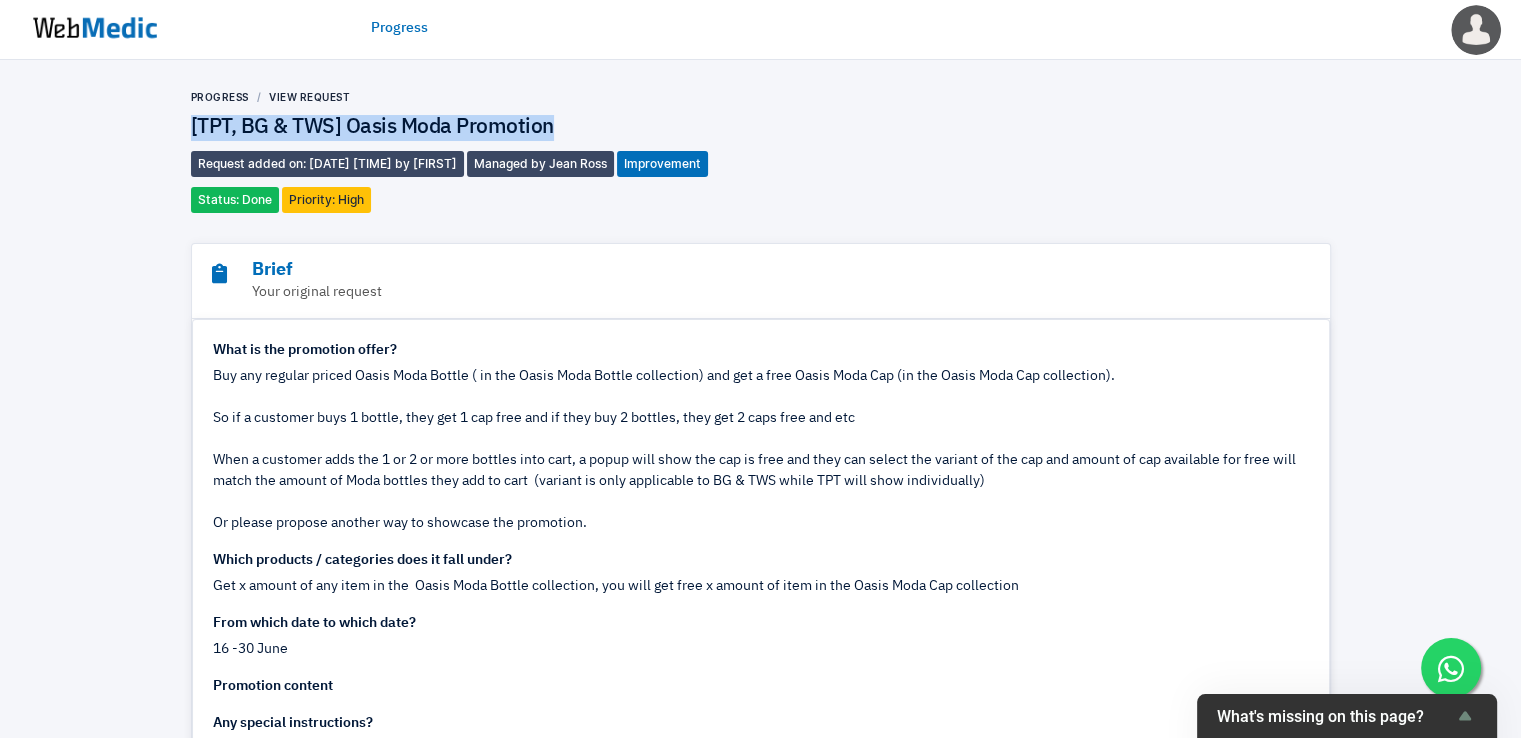 drag, startPoint x: 588, startPoint y: 125, endPoint x: 184, endPoint y: 117, distance: 404.0792 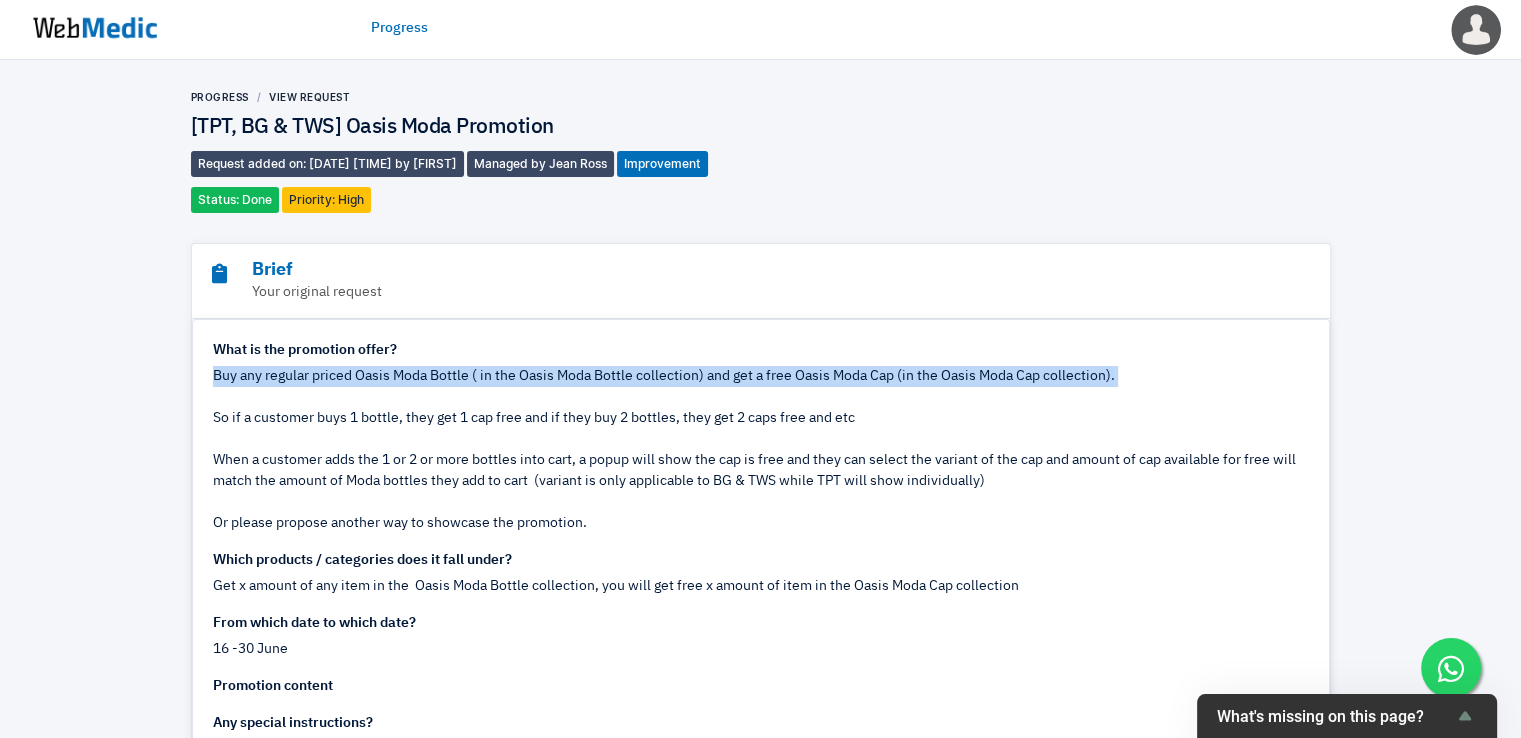 drag, startPoint x: 212, startPoint y: 378, endPoint x: 1044, endPoint y: 399, distance: 832.26495 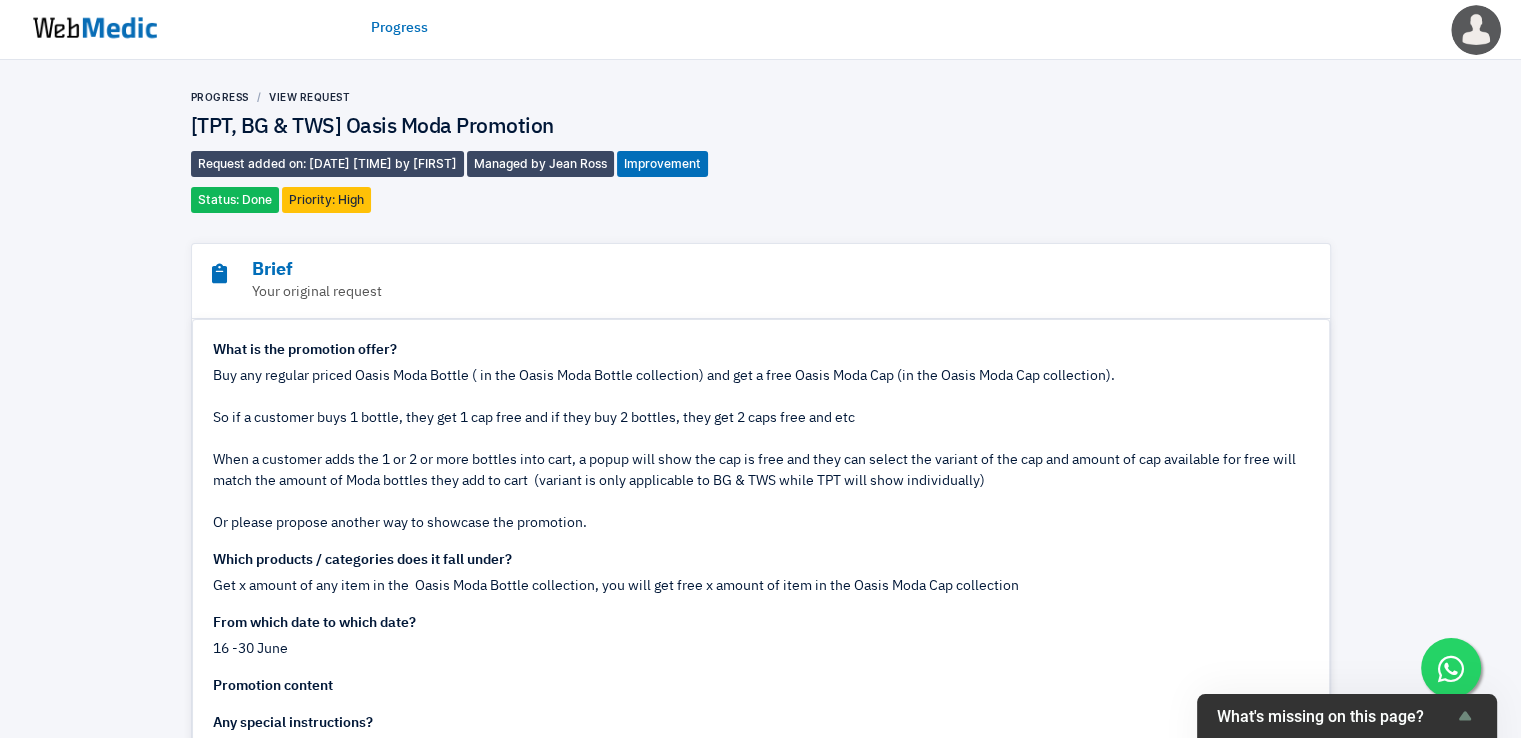 click on "Buy any regular priced Oasis Moda Bottle ( in the Oasis Moda Bottle collection) and get a free Oasis Moda Cap (in the Oasis Moda Cap collection). So if a customer buys 1 bottle, they get 1 cap free and if they buy 2 bottles, they get 2 caps free and etc When a customer adds the 1 or 2 or more bottles into cart, a popup will show the cap is free and they can select the variant of the cap and amount of cap available for free will match the amount of Moda bottles they add to cart  (variant is only applicable to BG & TWS while TPT will show individually) Or please propose another way to showcase the promotion." at bounding box center (761, 450) 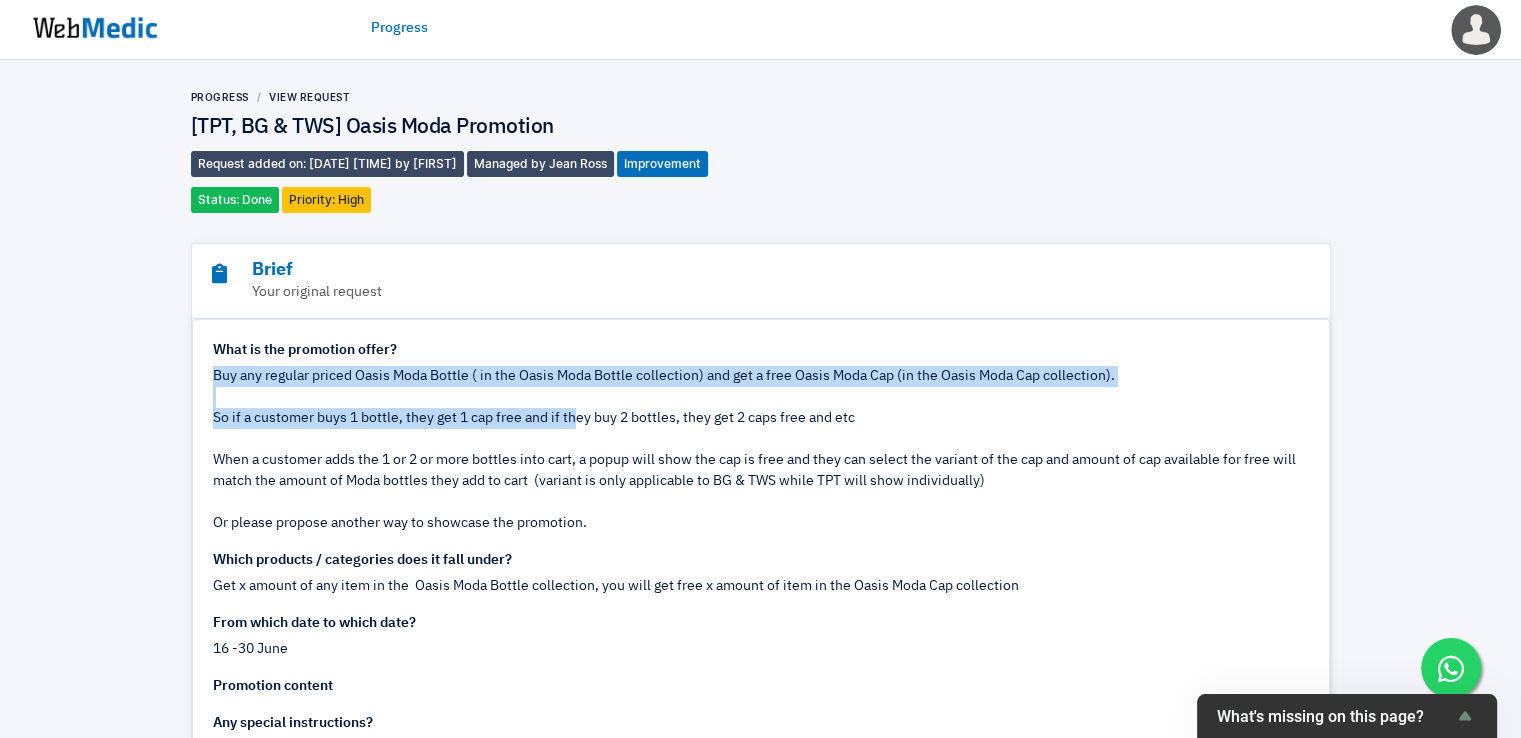 drag, startPoint x: 210, startPoint y: 378, endPoint x: 575, endPoint y: 419, distance: 367.29553 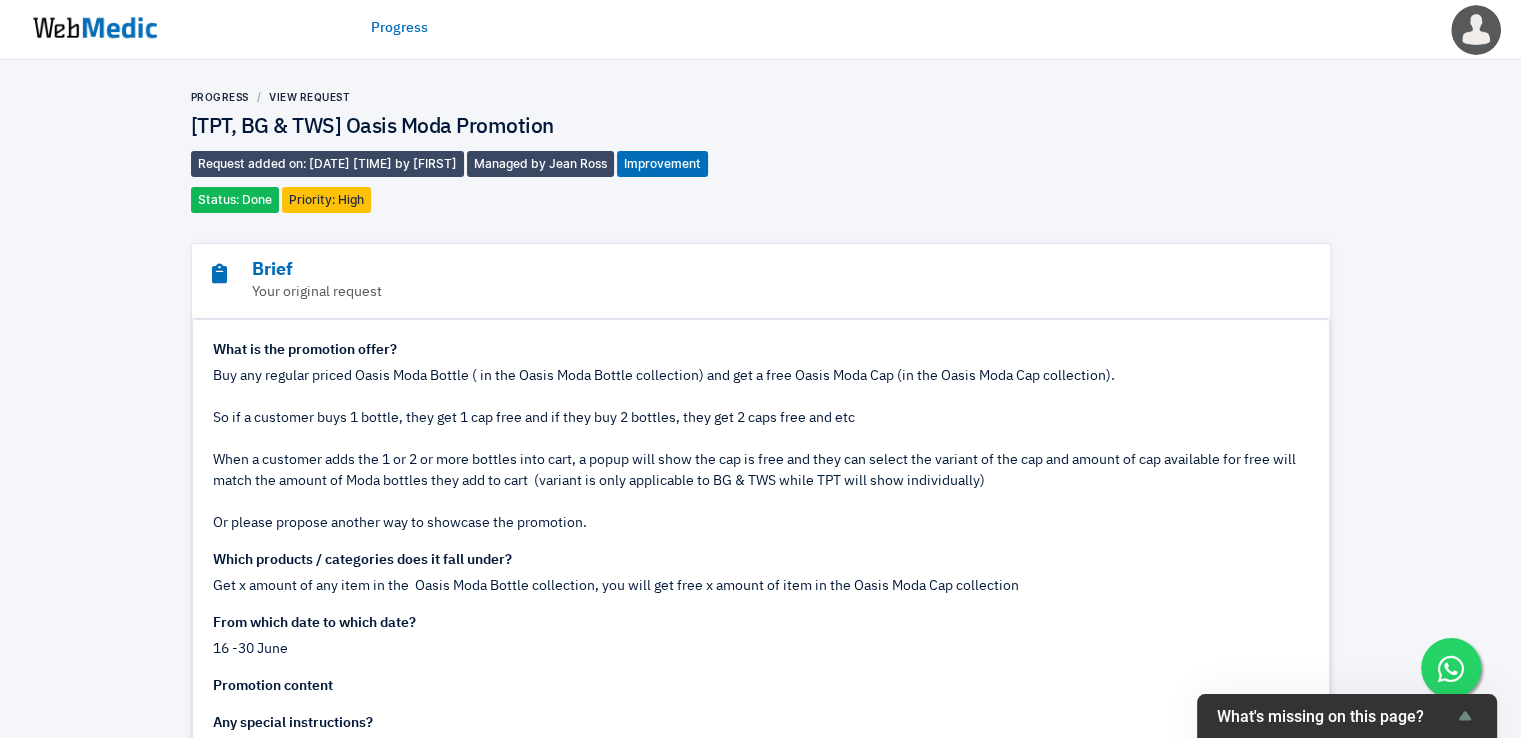 click on "Buy any regular priced Oasis Moda Bottle ( in the Oasis Moda Bottle collection) and get a free Oasis Moda Cap (in the Oasis Moda Cap collection). So if a customer buys 1 bottle, they get 1 cap free and if they buy 2 bottles, they get 2 caps free and etc When a customer adds the 1 or 2 or more bottles into cart, a popup will show the cap is free and they can select the variant of the cap and amount of cap available for free will match the amount of Moda bottles they add to cart  (variant is only applicable to BG & TWS while TPT will show individually) Or please propose another way to showcase the promotion." at bounding box center (761, 450) 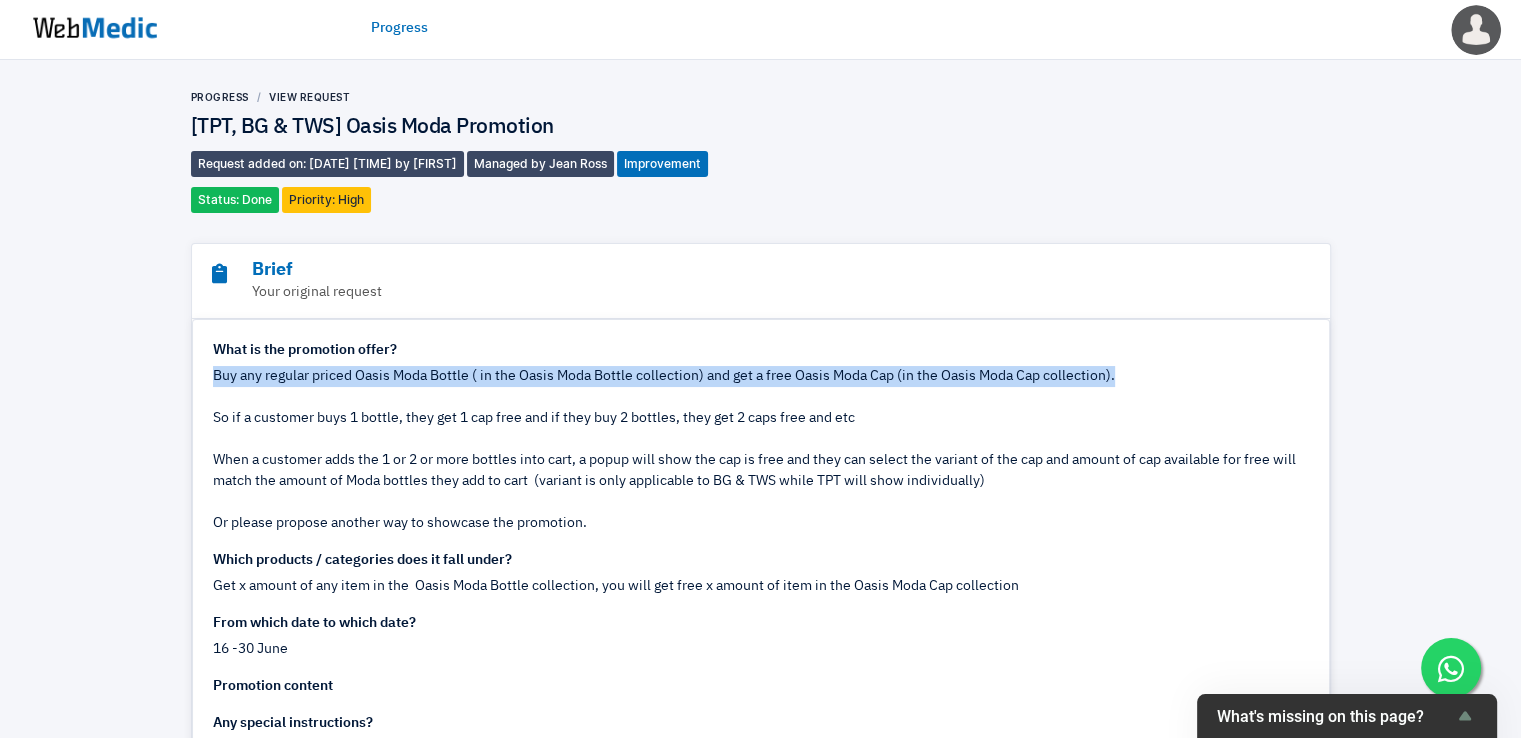 drag, startPoint x: 210, startPoint y: 377, endPoint x: 1132, endPoint y: 368, distance: 922.04395 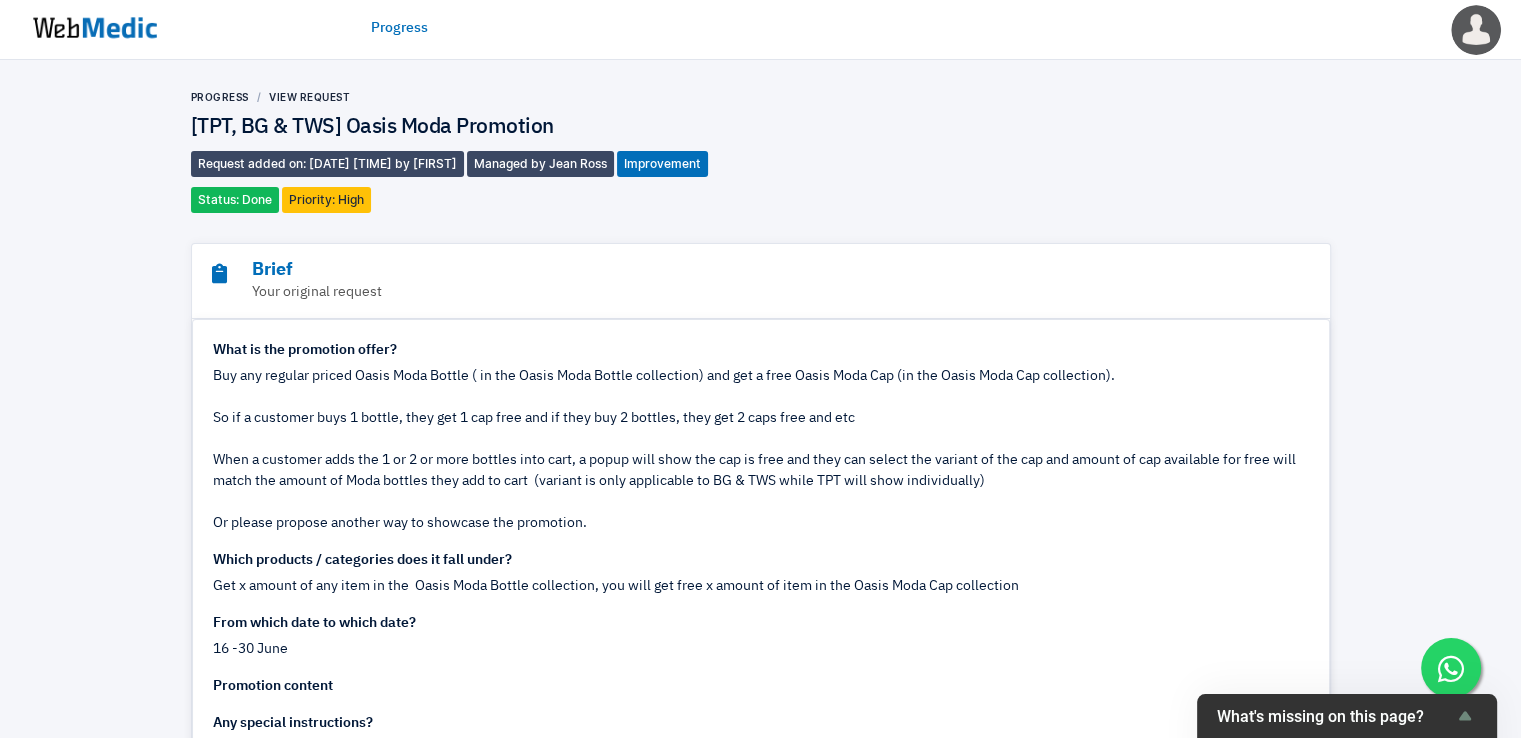 click on "Buy any regular priced Oasis Moda Bottle ( in the Oasis Moda Bottle collection) and get a free Oasis Moda Cap (in the Oasis Moda Cap collection). So if a customer buys 1 bottle, they get 1 cap free and if they buy 2 bottles, they get 2 caps free and etc When a customer adds the 1 or 2 or more bottles into cart, a popup will show the cap is free and they can select the variant of the cap and amount of cap available for free will match the amount of Moda bottles they add to cart  (variant is only applicable to BG & TWS while TPT will show individually) Or please propose another way to showcase the promotion." at bounding box center (761, 450) 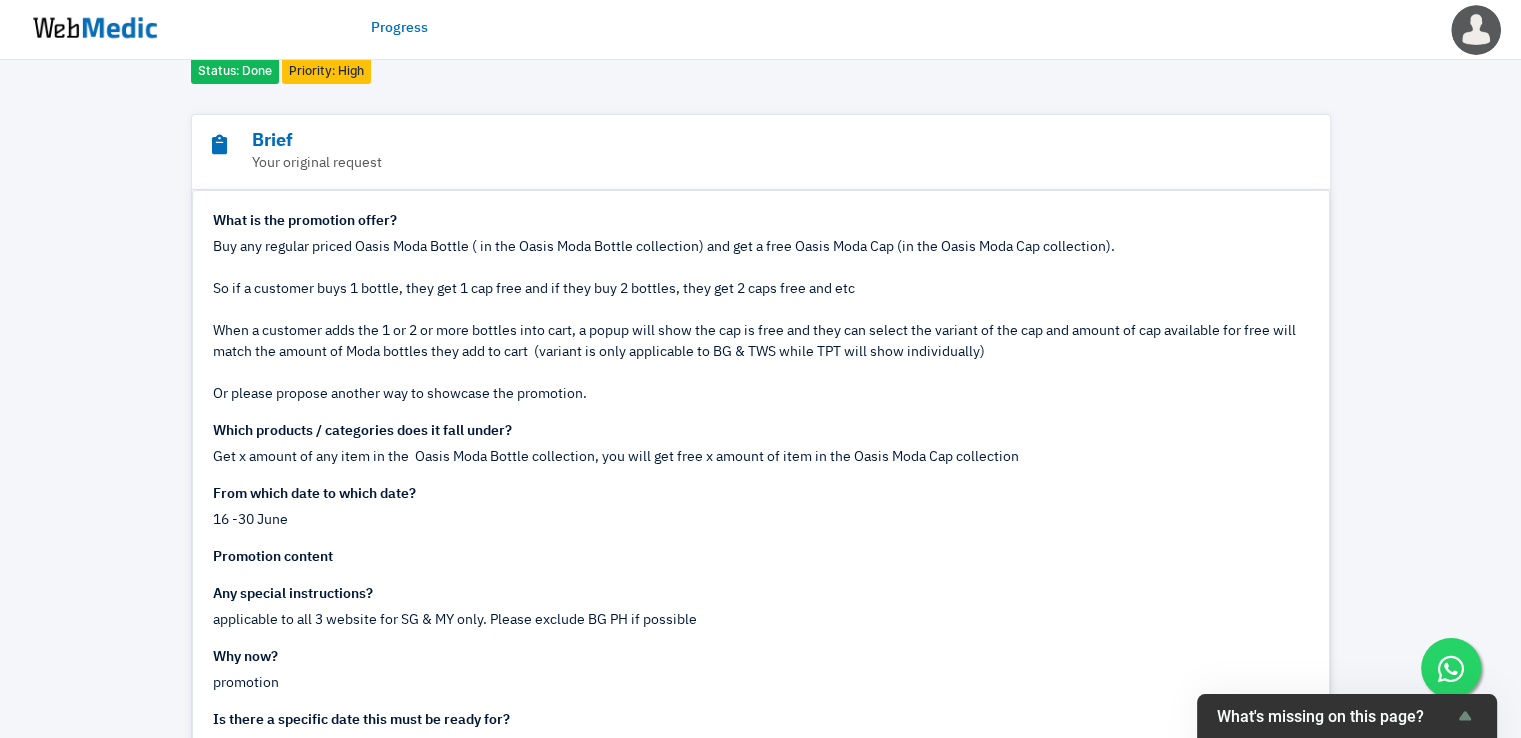 scroll, scrollTop: 166, scrollLeft: 0, axis: vertical 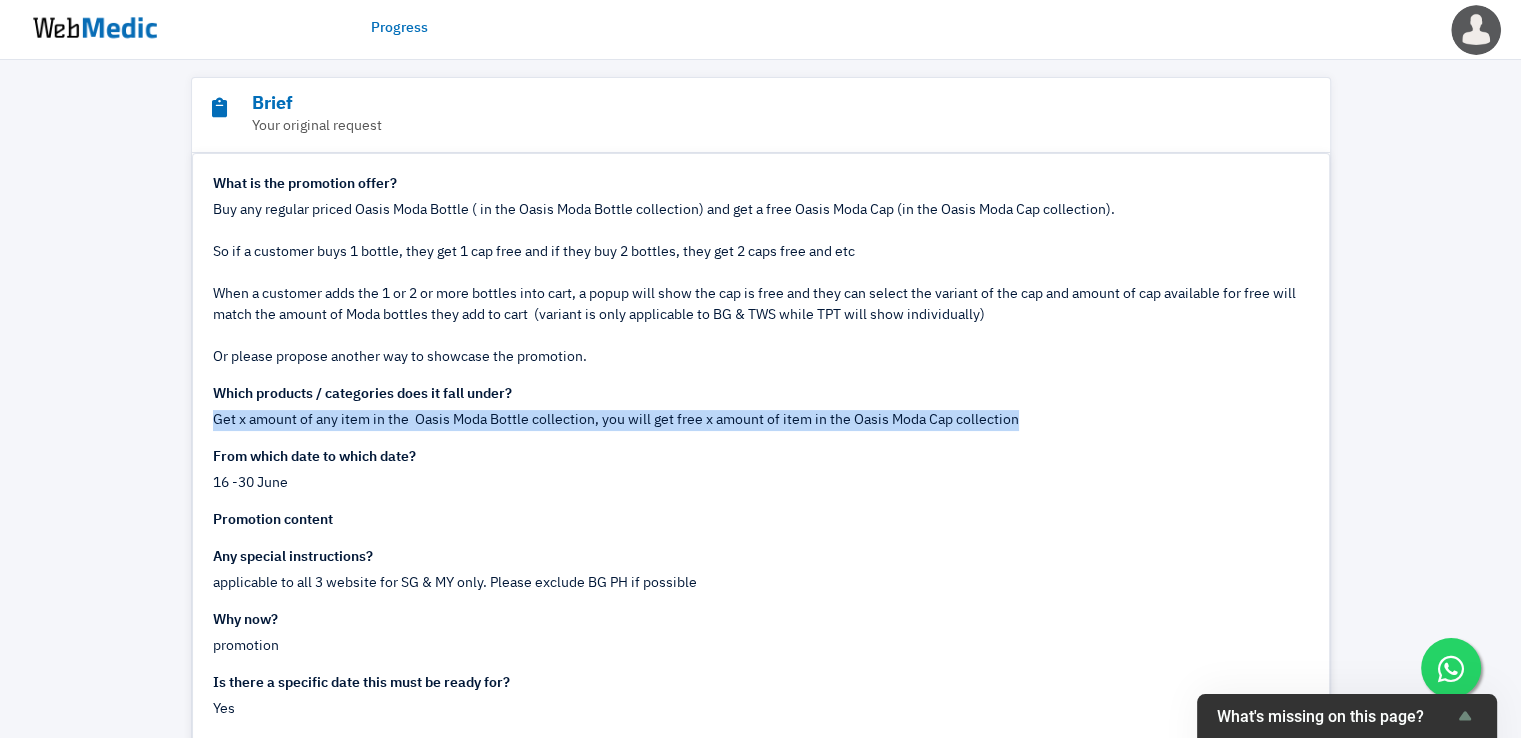 drag, startPoint x: 1046, startPoint y: 421, endPoint x: 196, endPoint y: 416, distance: 850.0147 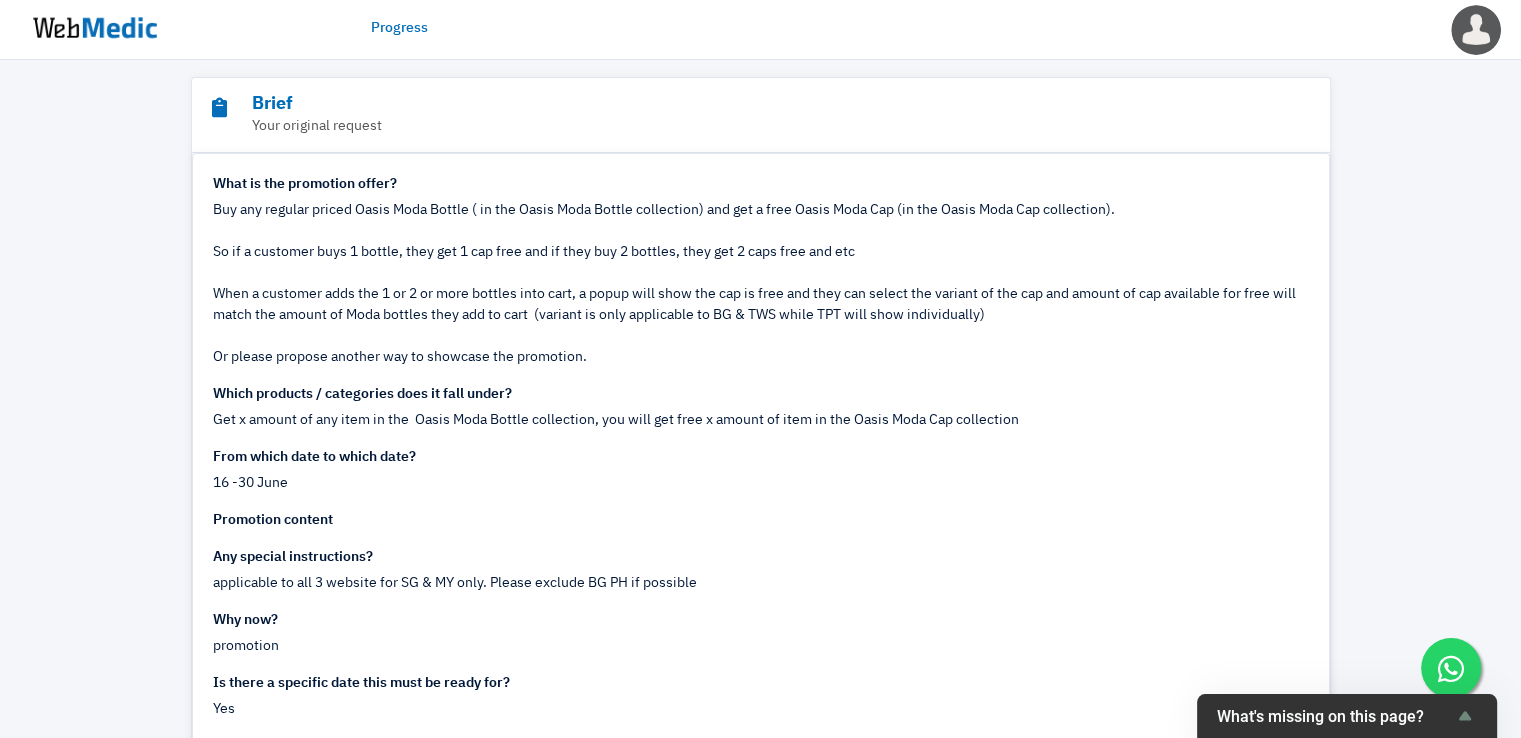 click on "Progress   View Request   [TPT, BG & TWS]  Oasis Moda Promotion   Request added on: 5/6/2025 12:11 PM by Grace    Managed by Jean Ross       Improvement                 Status: Done         Priority: High                           Brief   Your original request       What is the promotion offer?   Buy any regular priced Oasis Moda Bottle ( in the Oasis Moda Bottle collection) and get a free Oasis Moda Cap (in the Oasis Moda Cap collection). So if a customer buys 1 bottle, they get 1 cap free and if they buy 2 bottles, they get 2 caps free and etc When a customer adds the 1 or 2 or more bottles into cart, a popup will show the cap is free and they can select the variant of the cap and amount of cap available for free will match the amount of Moda bottles they add to cart  (variant is only applicable to BG & TWS while TPT will show individually) Or please propose another way to showcase the promotion.   Which products / categories does it fall under?     From which date to which date?   16 -30 June" at bounding box center (760, 866) 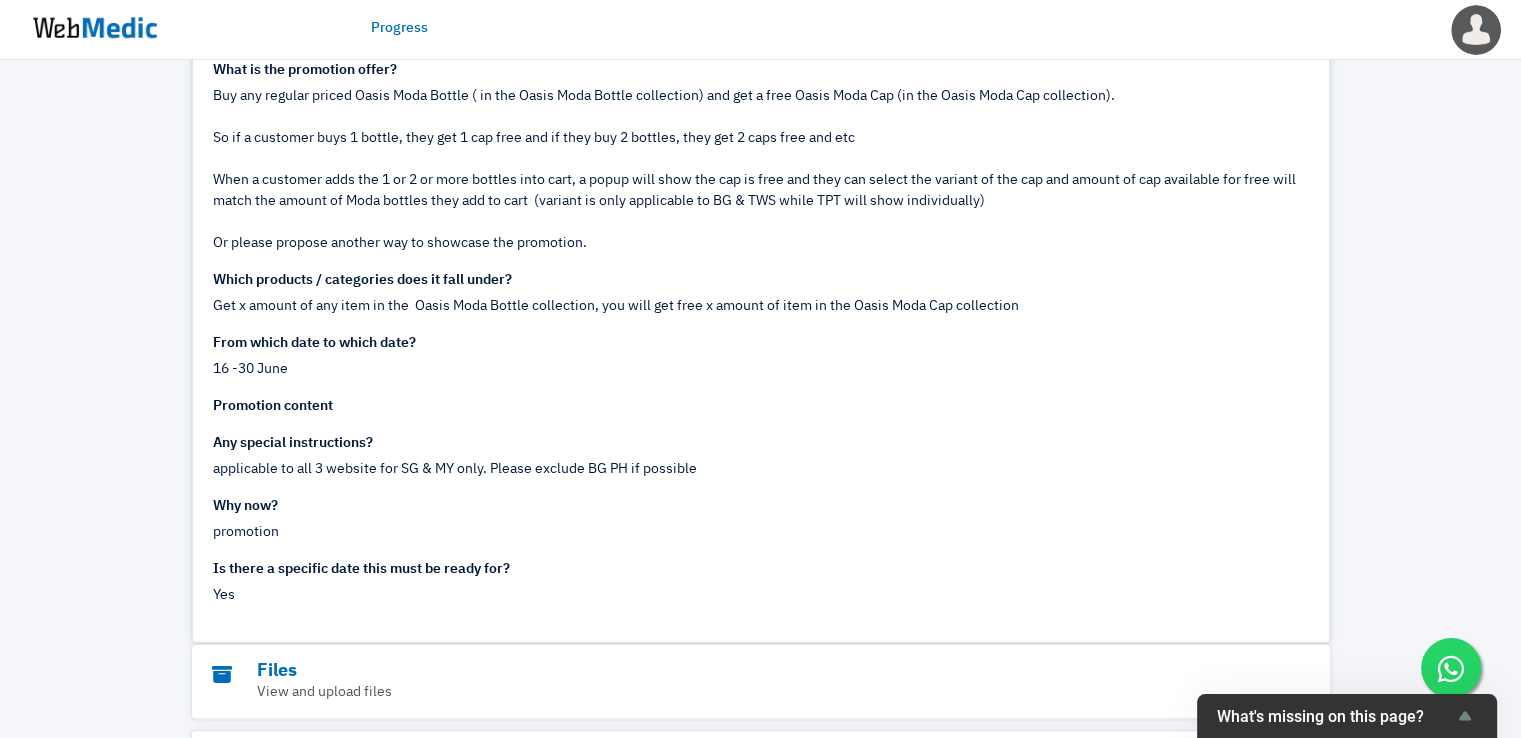 scroll, scrollTop: 333, scrollLeft: 0, axis: vertical 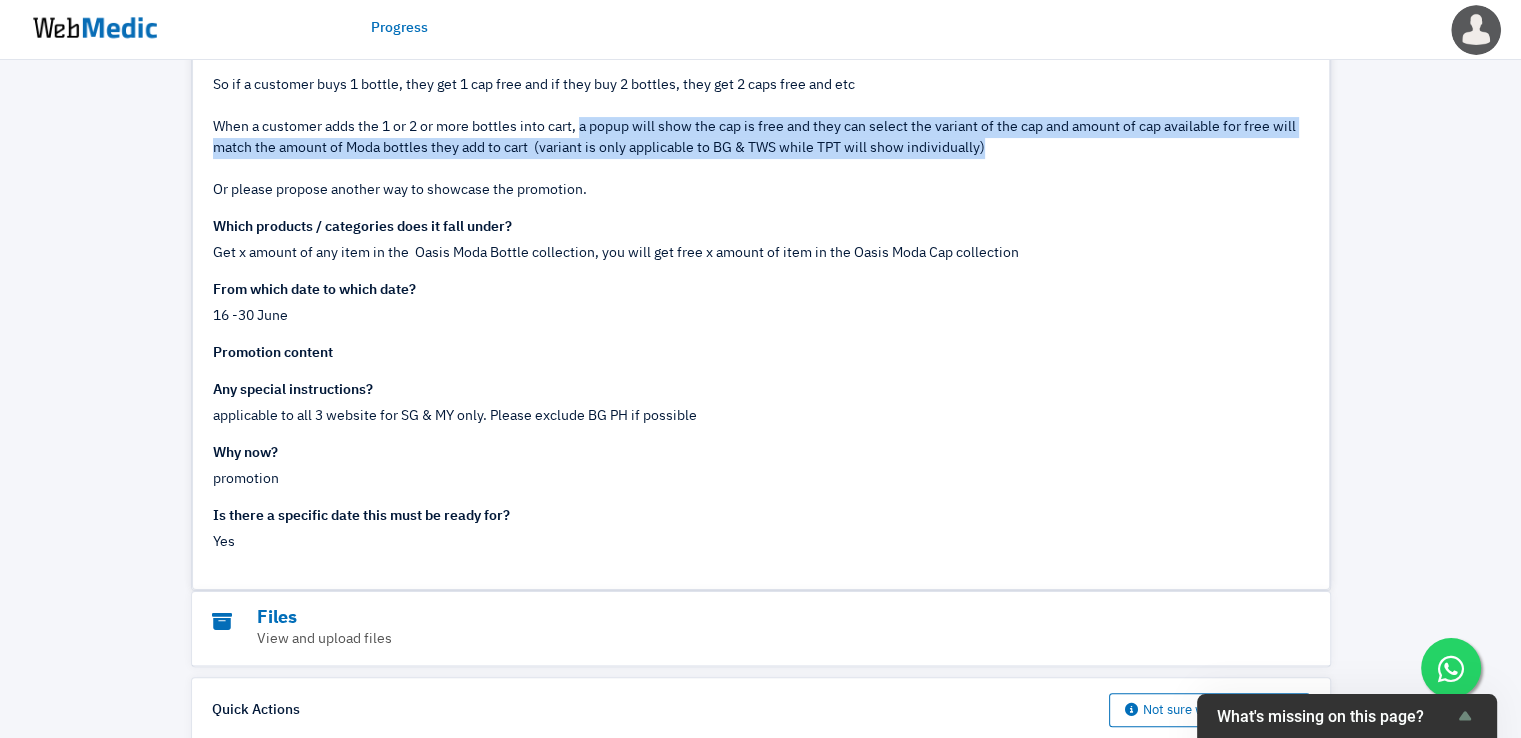 drag, startPoint x: 582, startPoint y: 127, endPoint x: 1010, endPoint y: 153, distance: 428.789 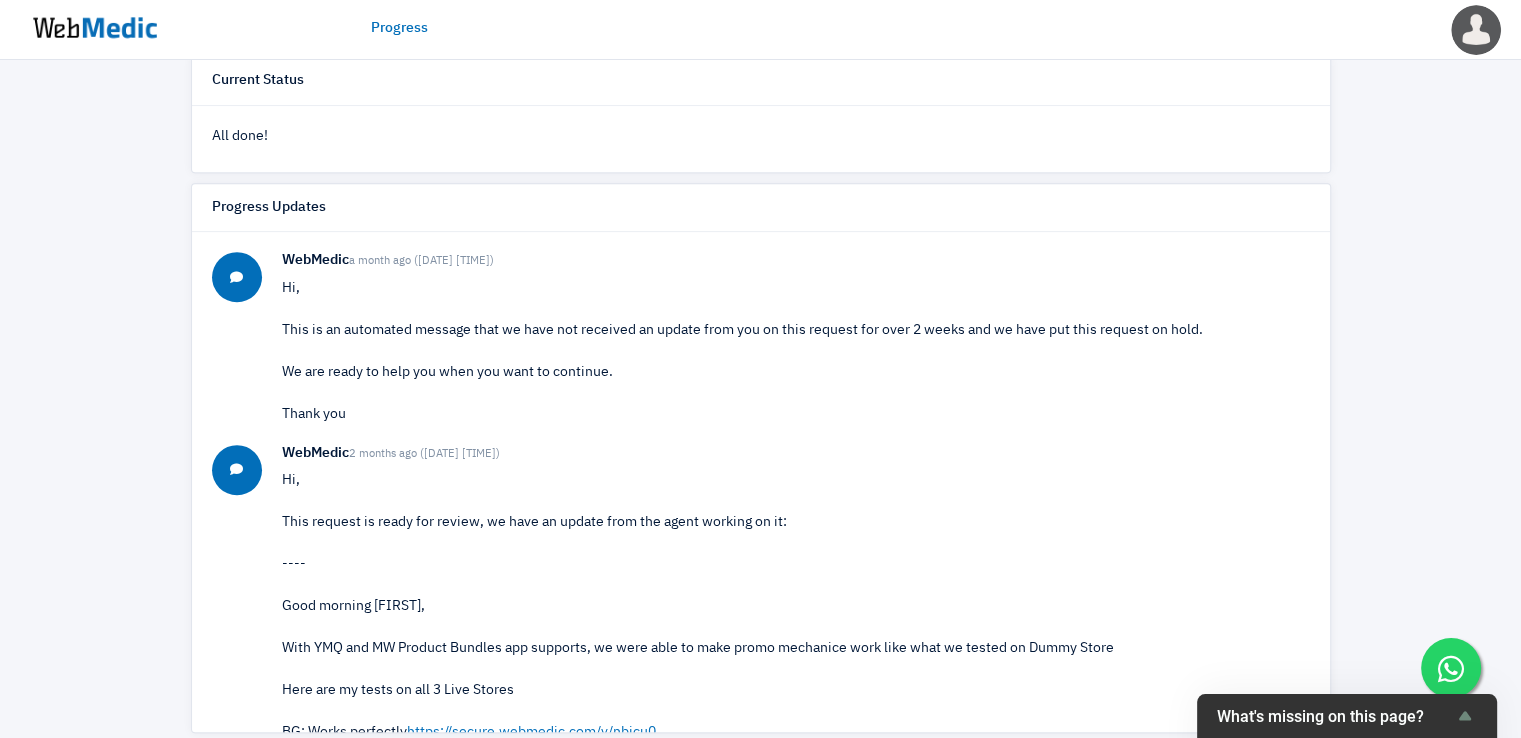 scroll, scrollTop: 1262, scrollLeft: 0, axis: vertical 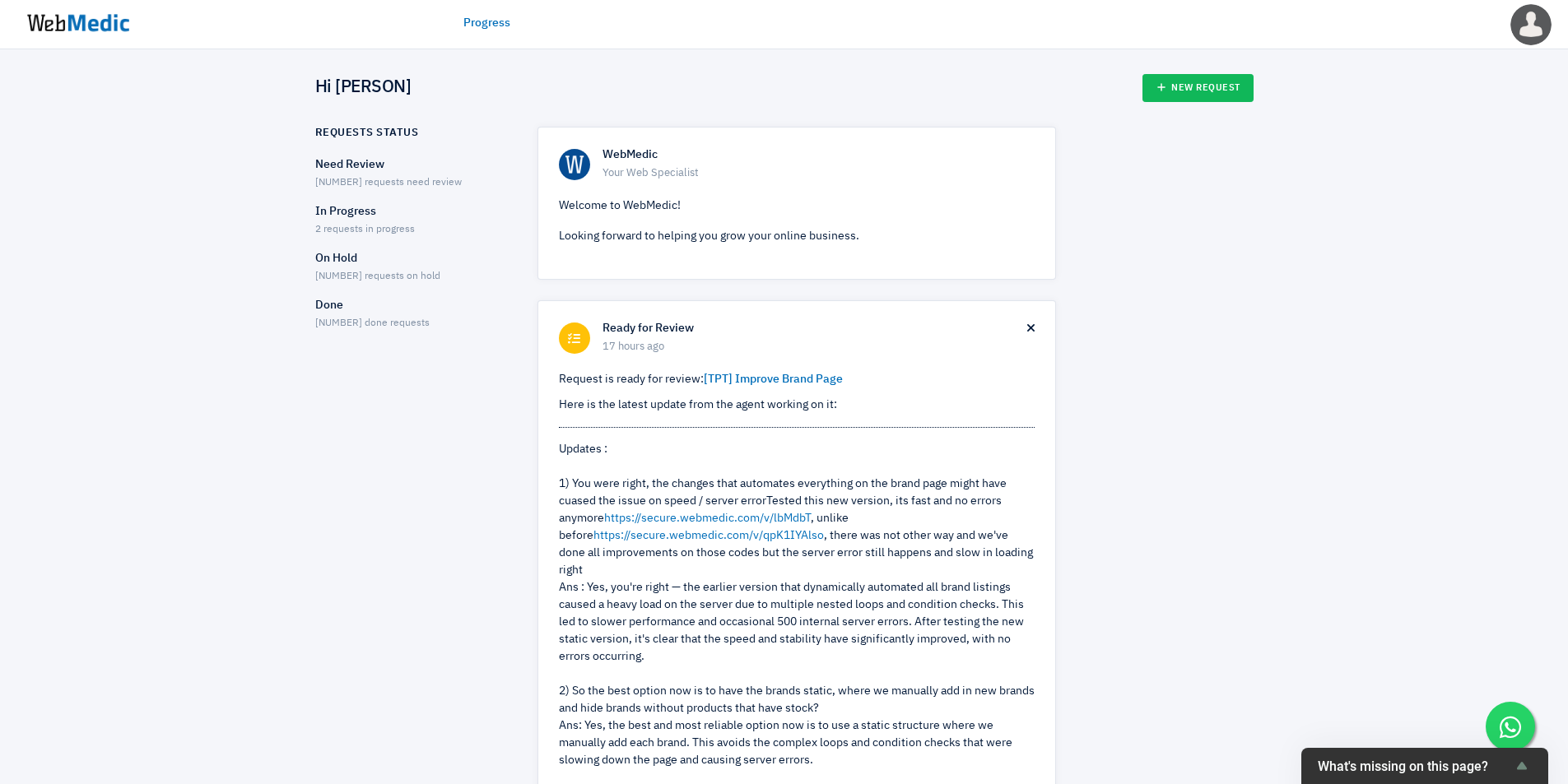 drag, startPoint x: 1217, startPoint y: 390, endPoint x: 1182, endPoint y: 216, distance: 177.4852 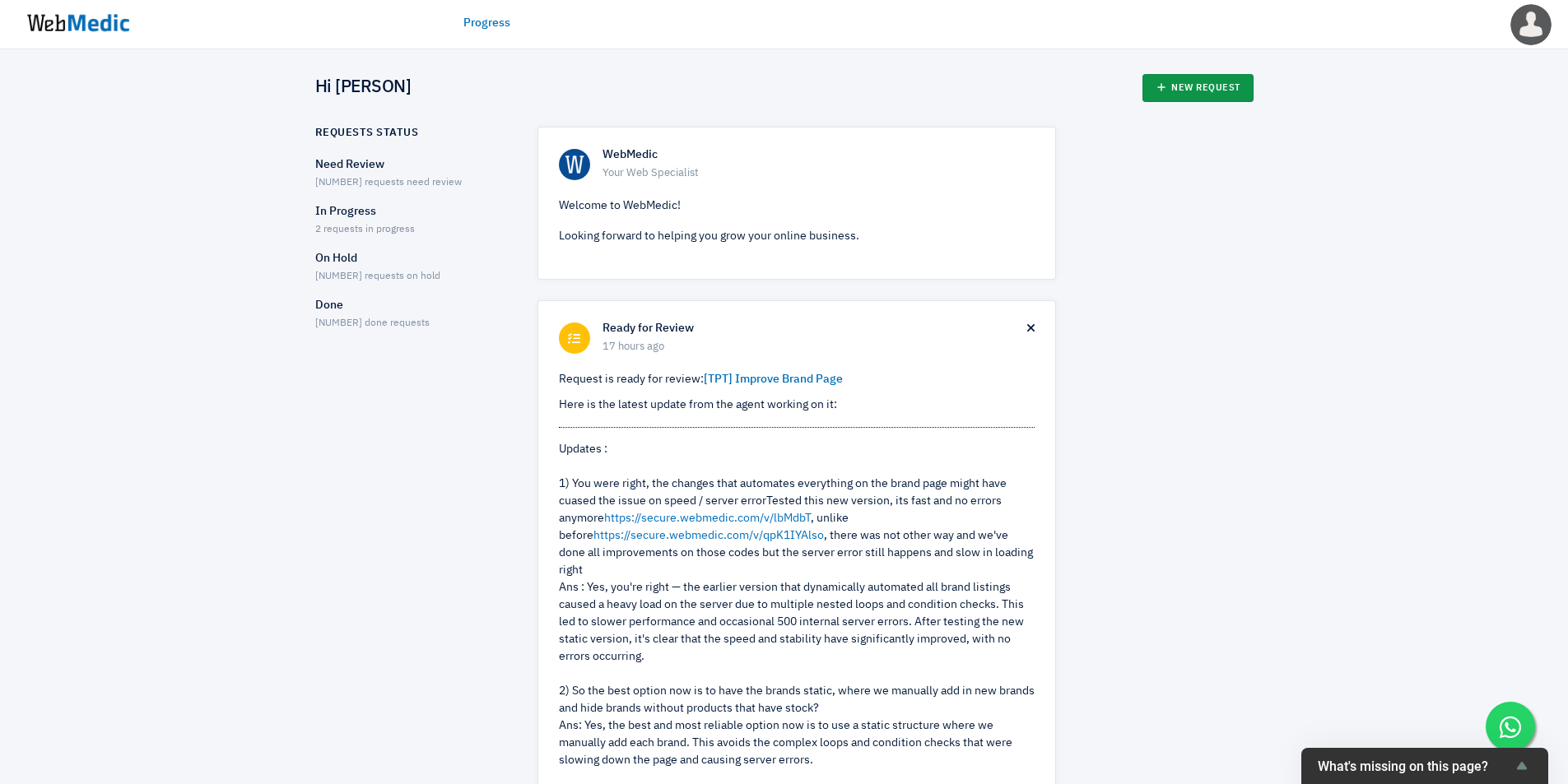 click on "New Request" at bounding box center (1198, 88) 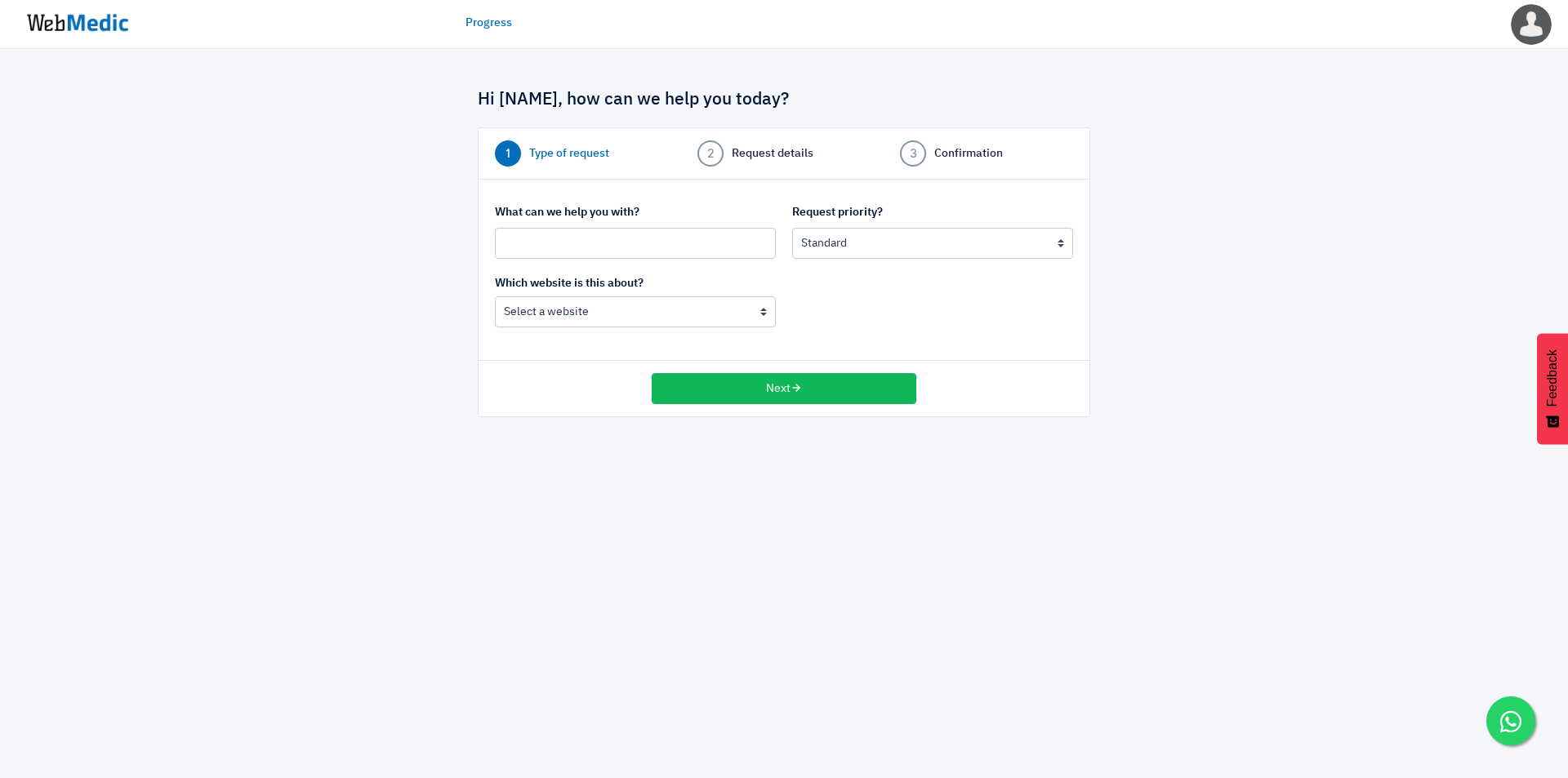 scroll, scrollTop: 0, scrollLeft: 0, axis: both 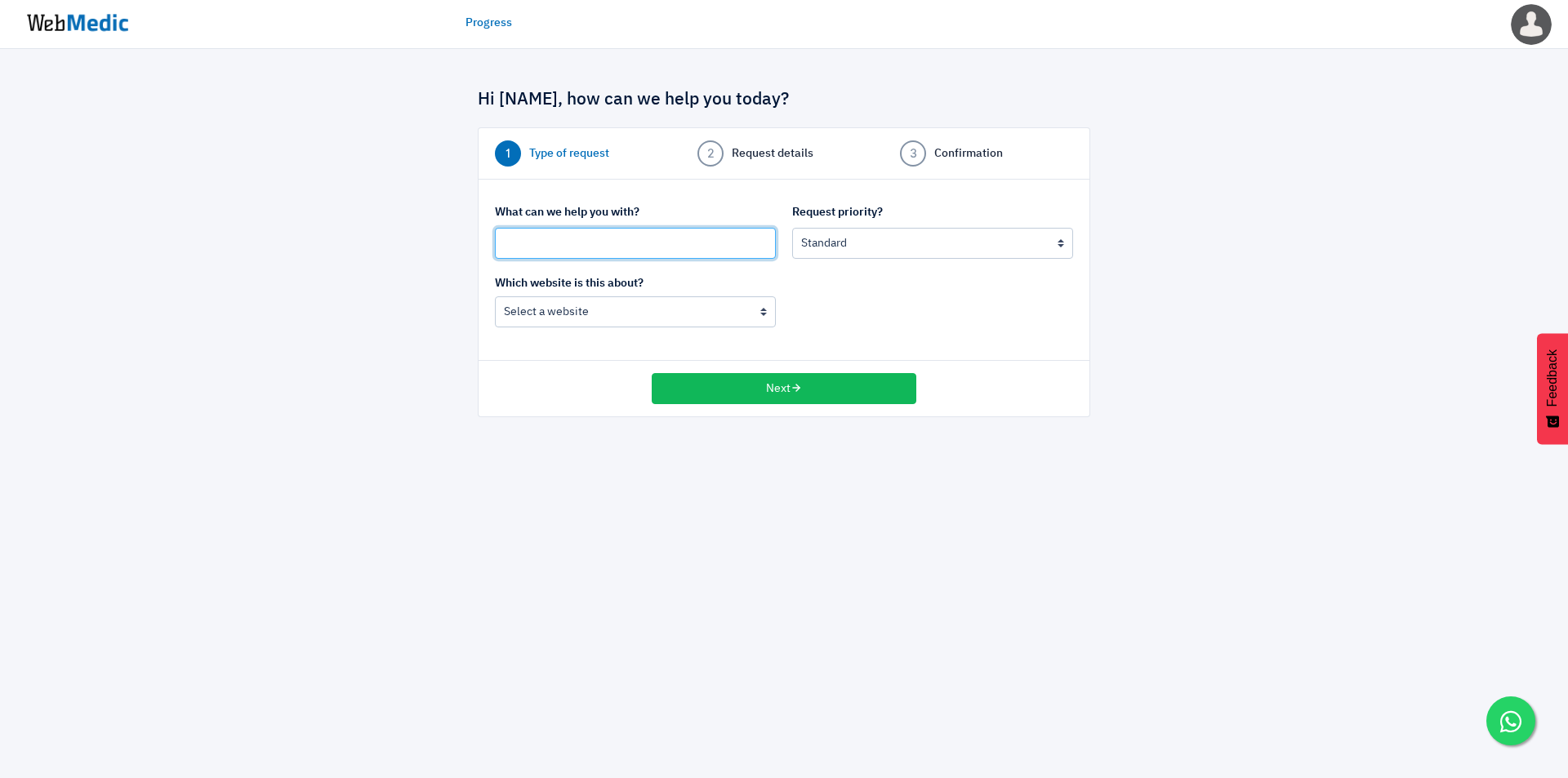 click at bounding box center [635, 243] 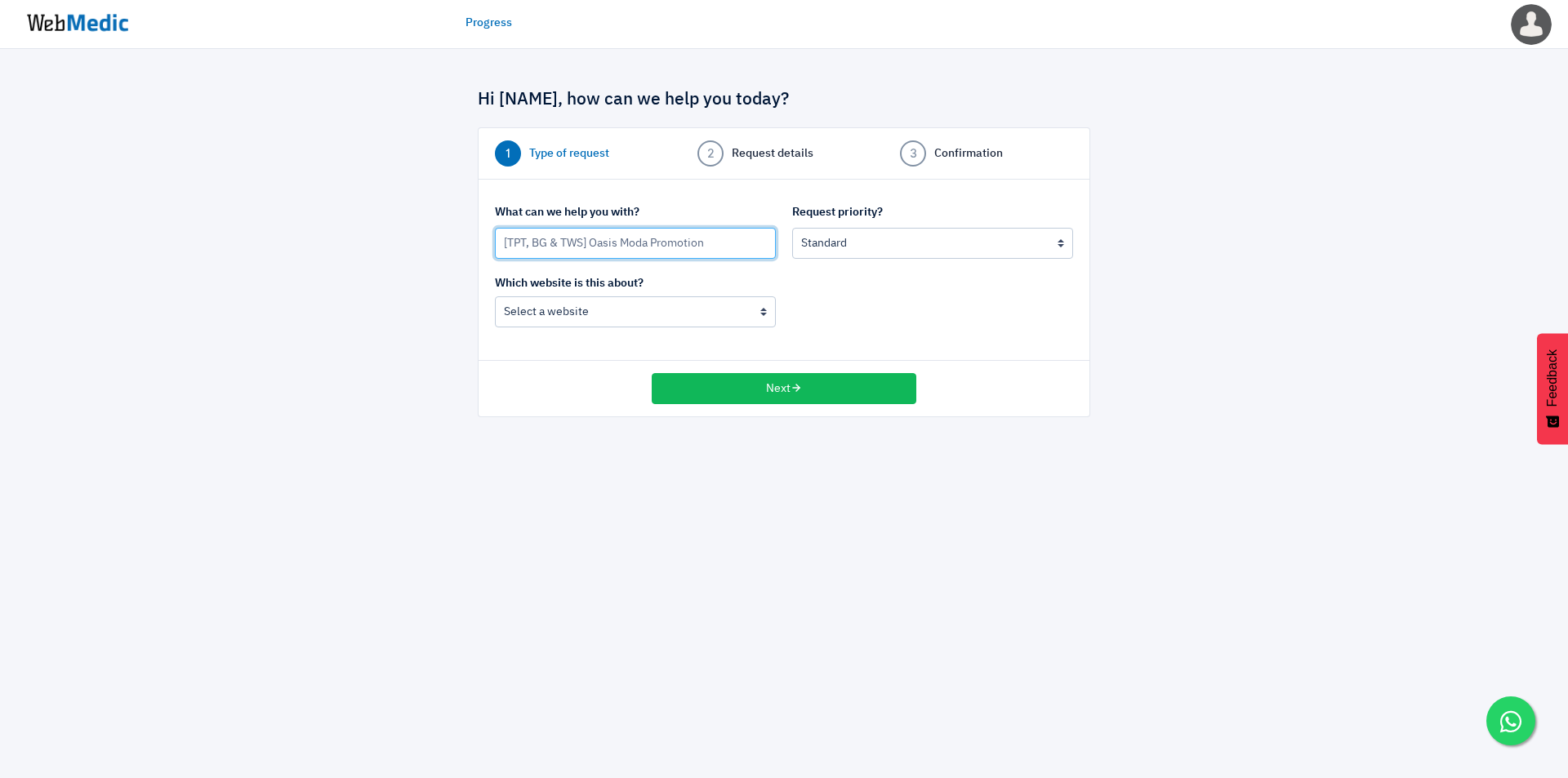click on "[TPT, BG & TWS] Oasis Moda Promotion" at bounding box center [635, 243] 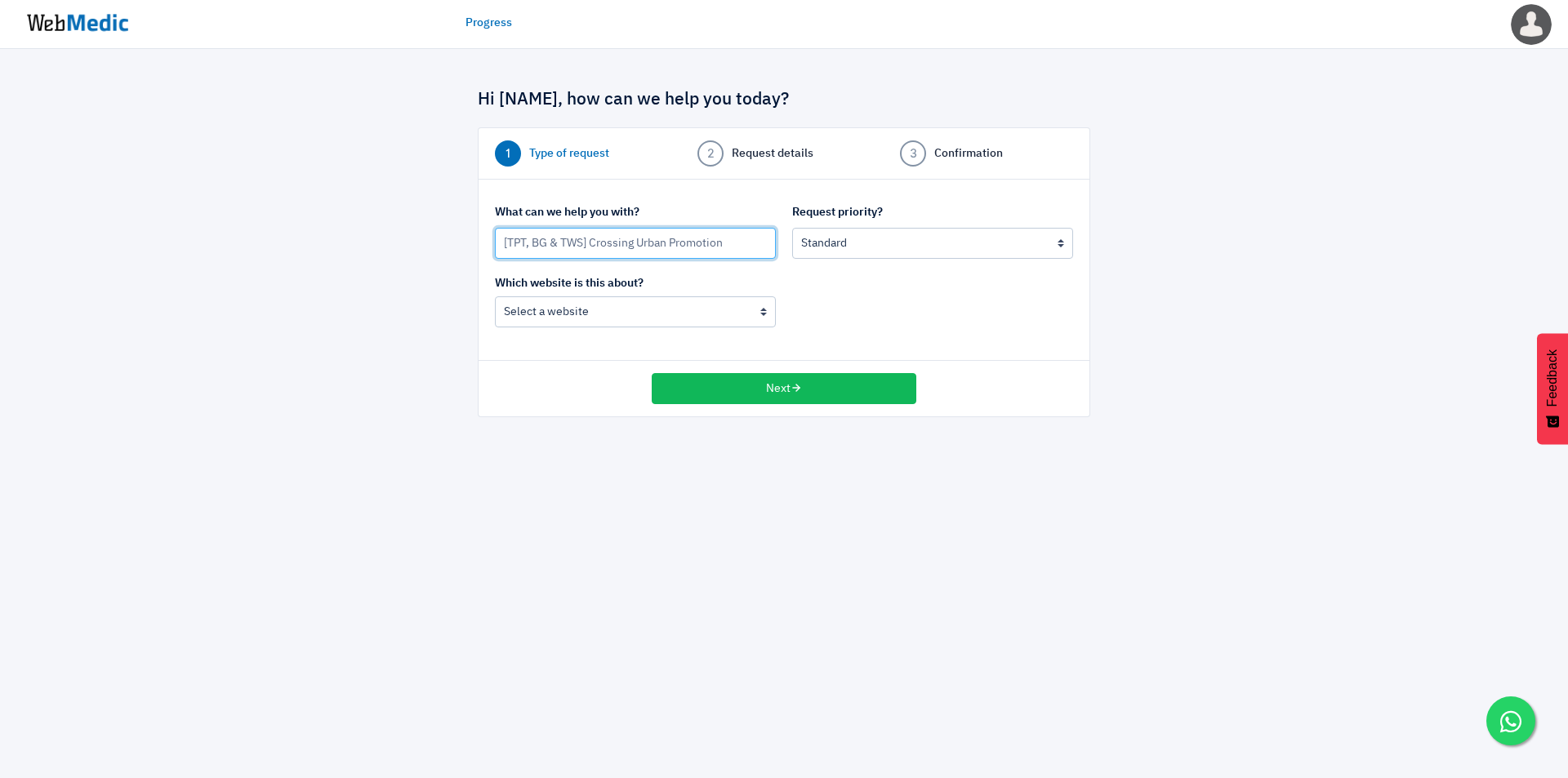type on "[TPT, BG & TWS] Crossing Urban Promotion" 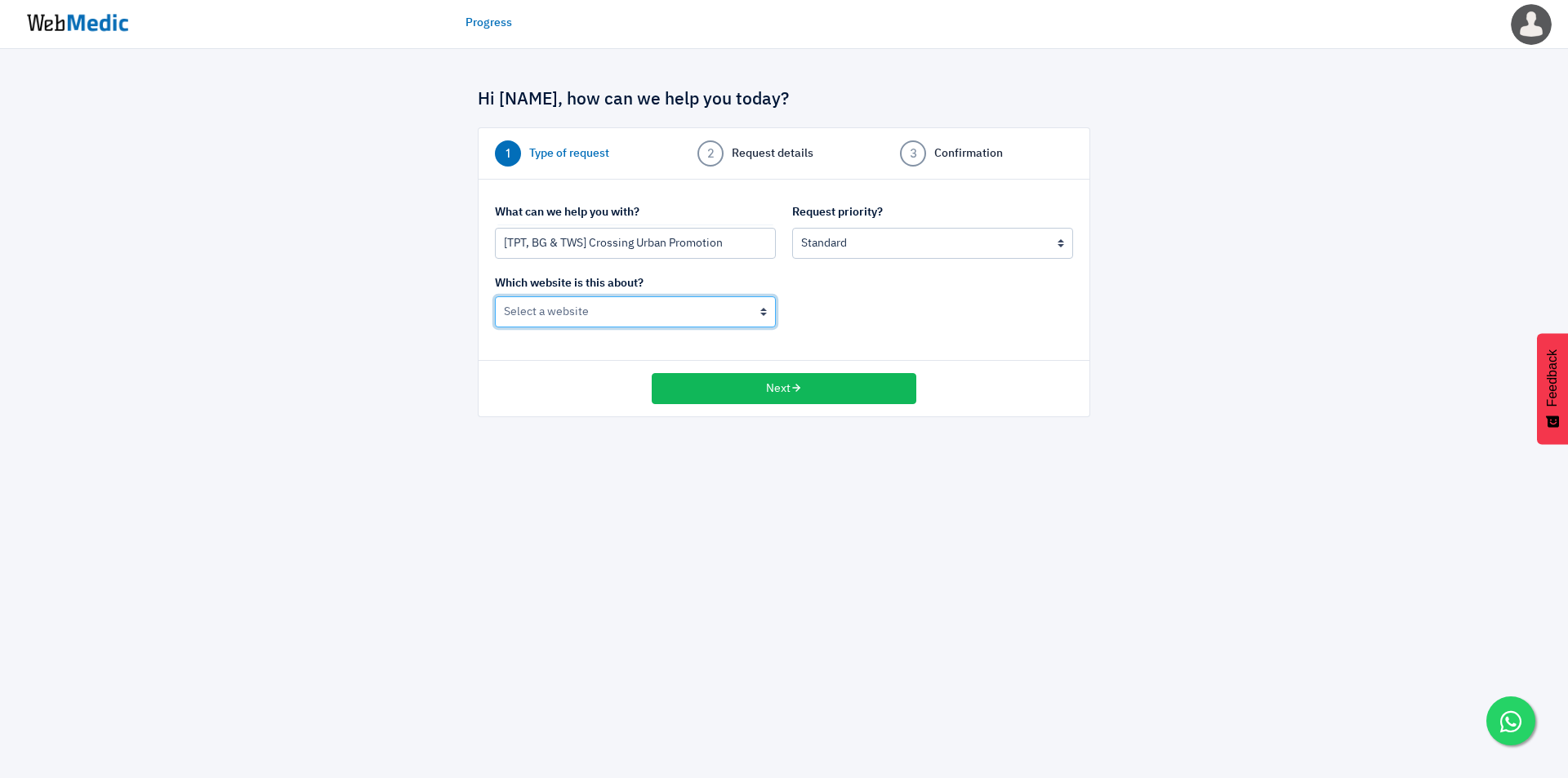 click on "BoardingGate The Wallet Shop The Planet Traveller" at bounding box center [635, 312] 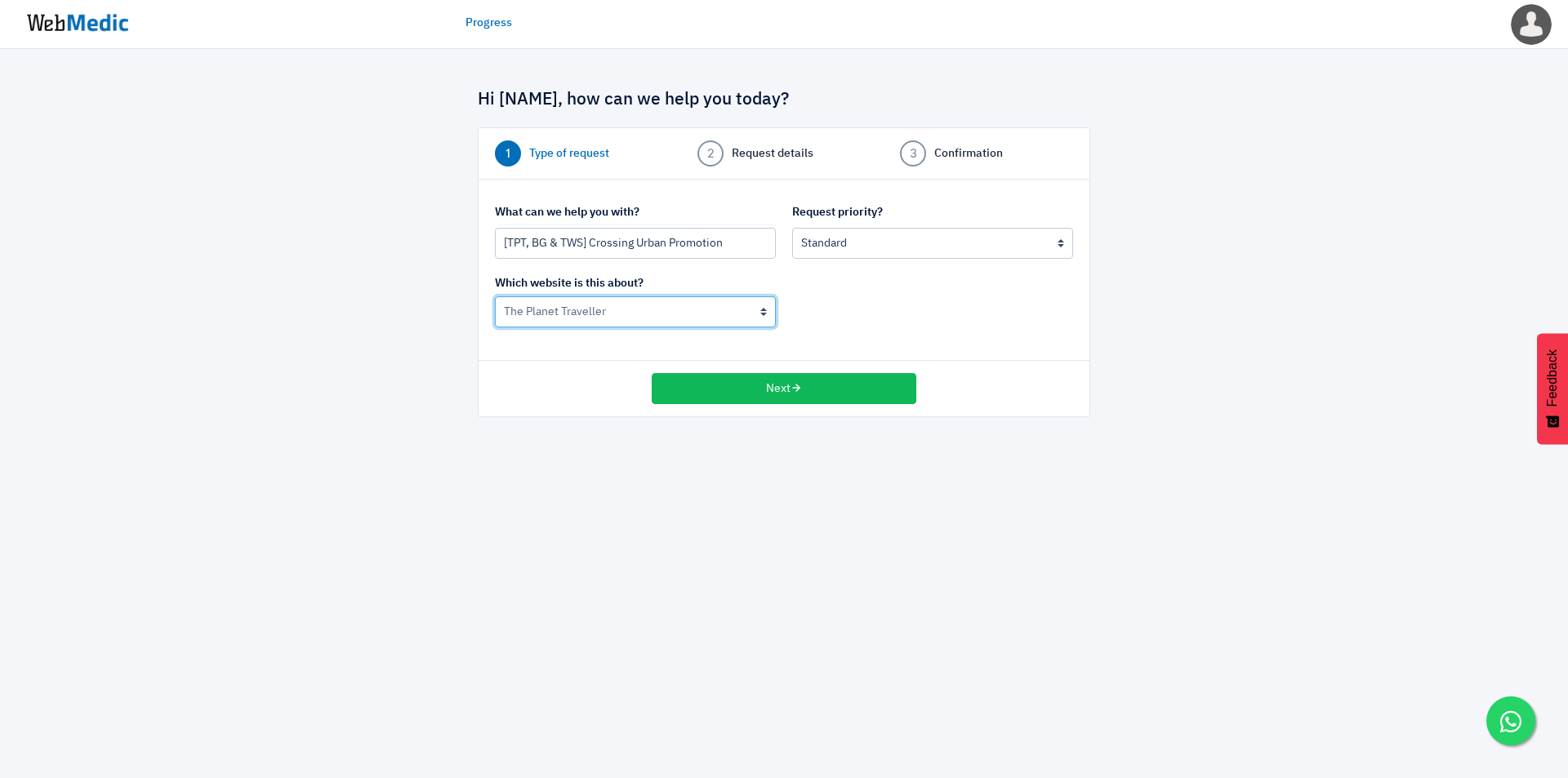 click on "BoardingGate The Wallet Shop The Planet Traveller" at bounding box center (635, 312) 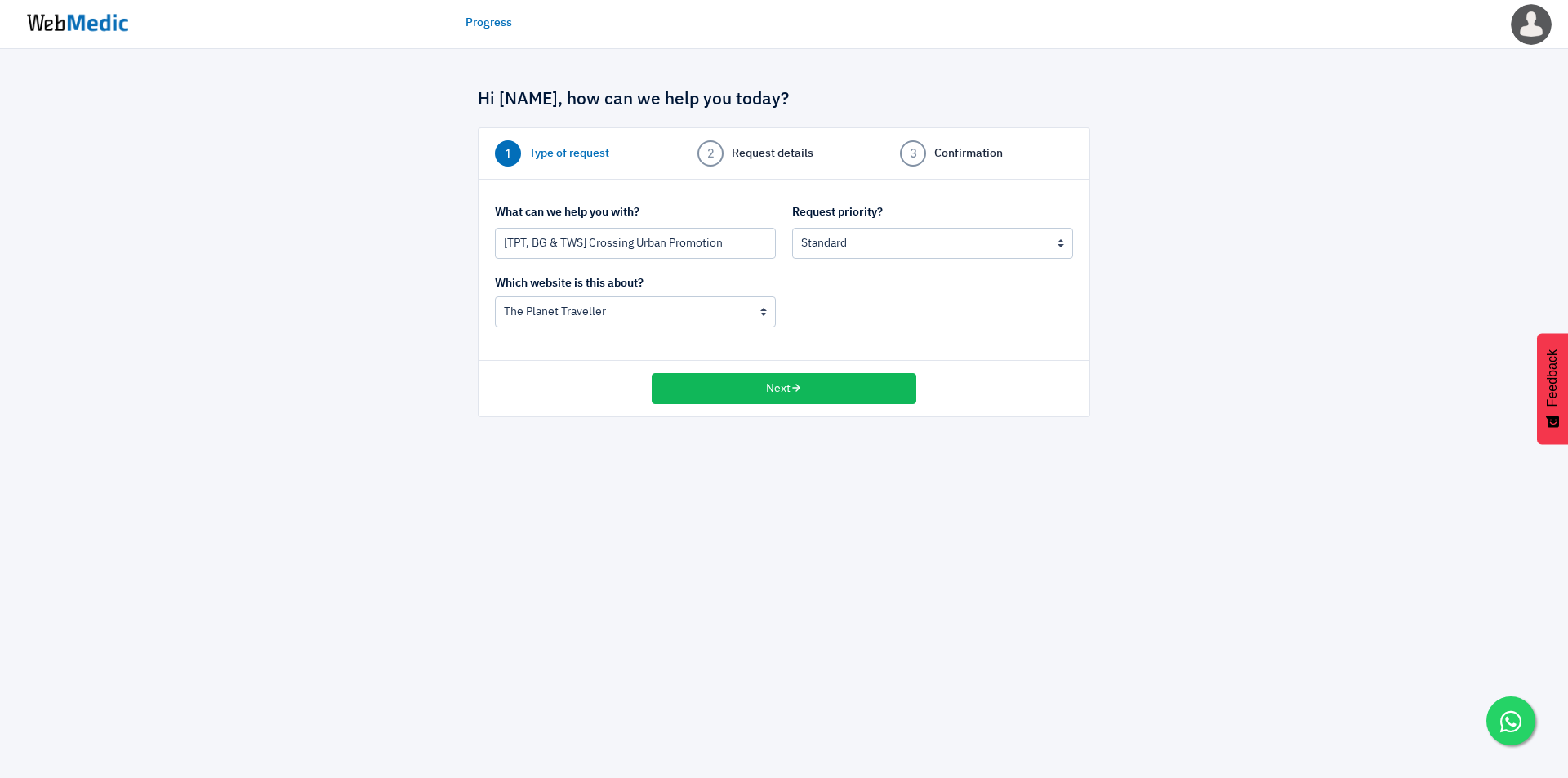 click on "Which website is this about?     BoardingGate The Wallet Shop The Planet Traveller" at bounding box center [784, 309] 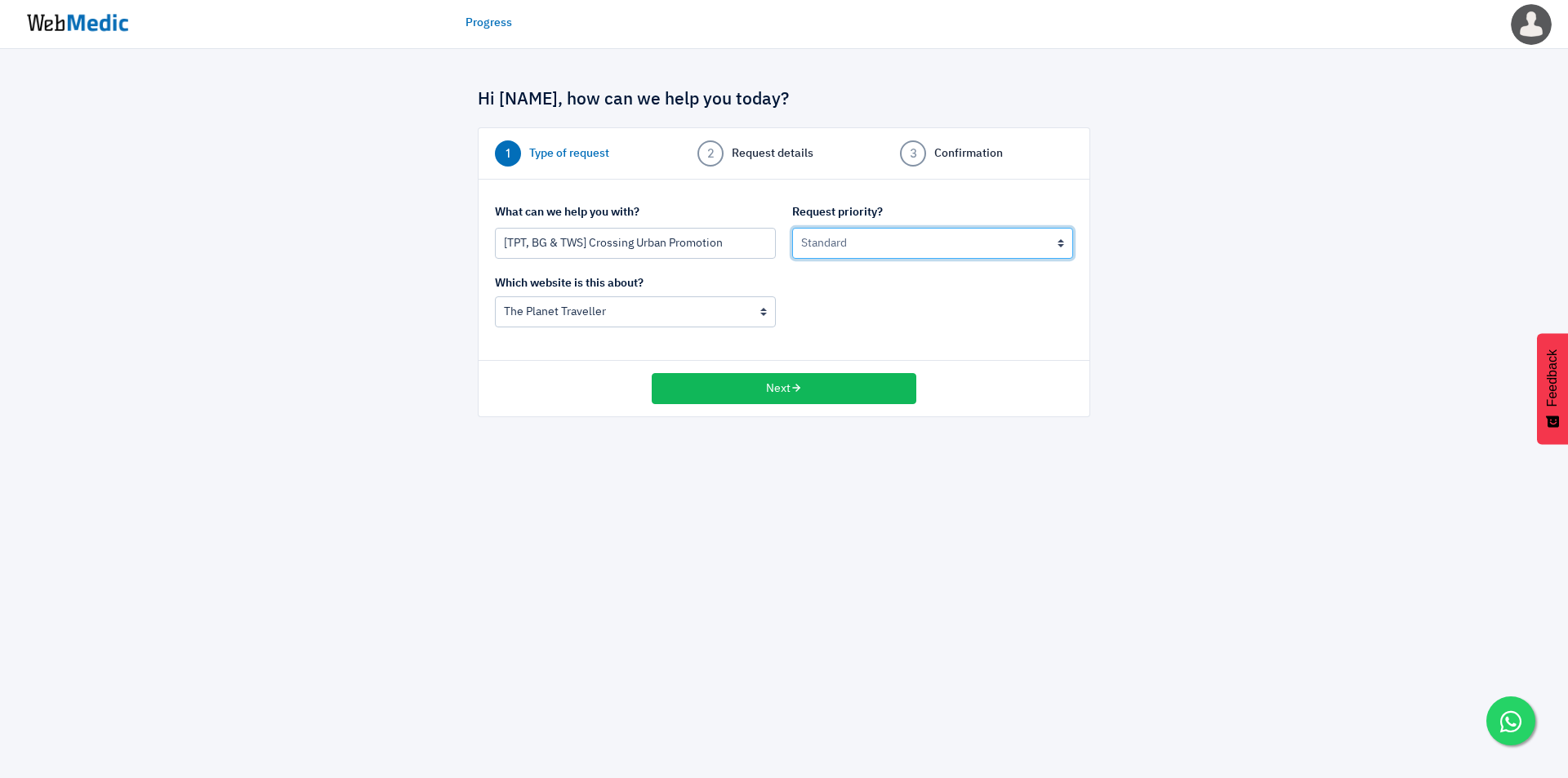 click on "Urgent: this is a mission critical issue   High: this needs to be prioritized before my other requests   Standard   Low: this can wait   Later: long term project" at bounding box center [933, 243] 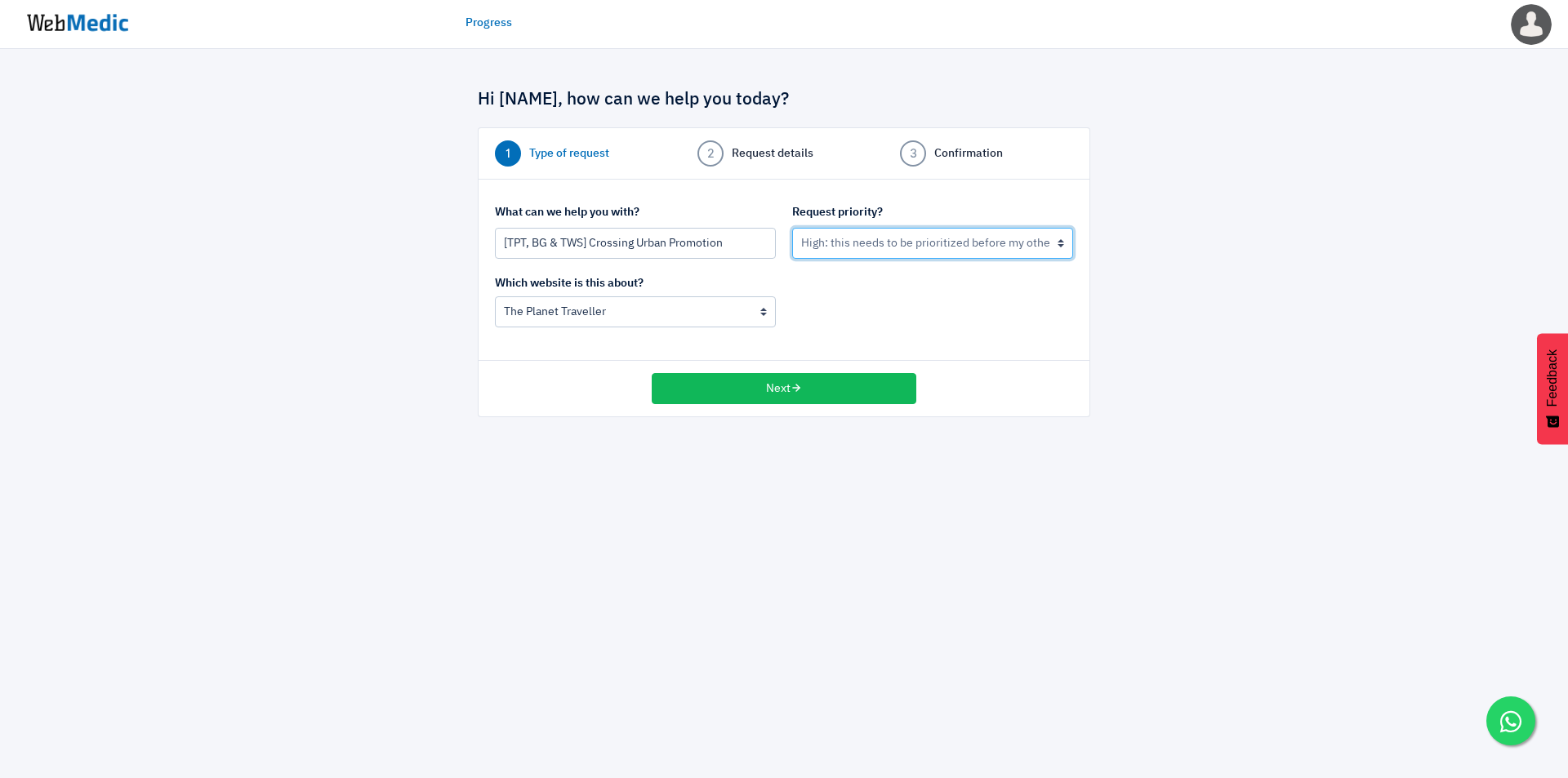 click on "Urgent: this is a mission critical issue   High: this needs to be prioritized before my other requests   Standard   Low: this can wait   Later: long term project" at bounding box center [933, 243] 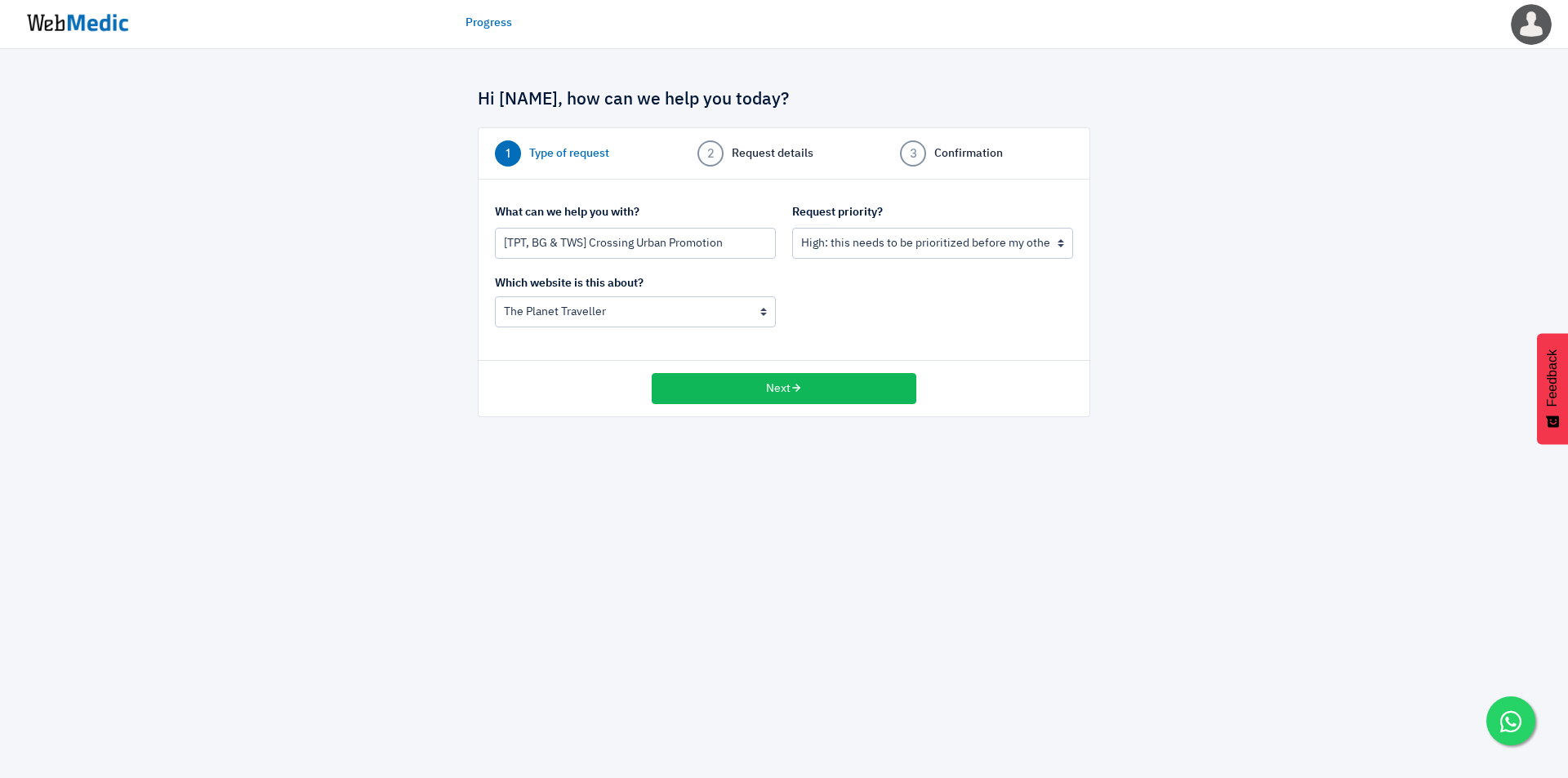 click on "Which website is this about?     BoardingGate The Wallet Shop The Planet Traveller" at bounding box center [784, 309] 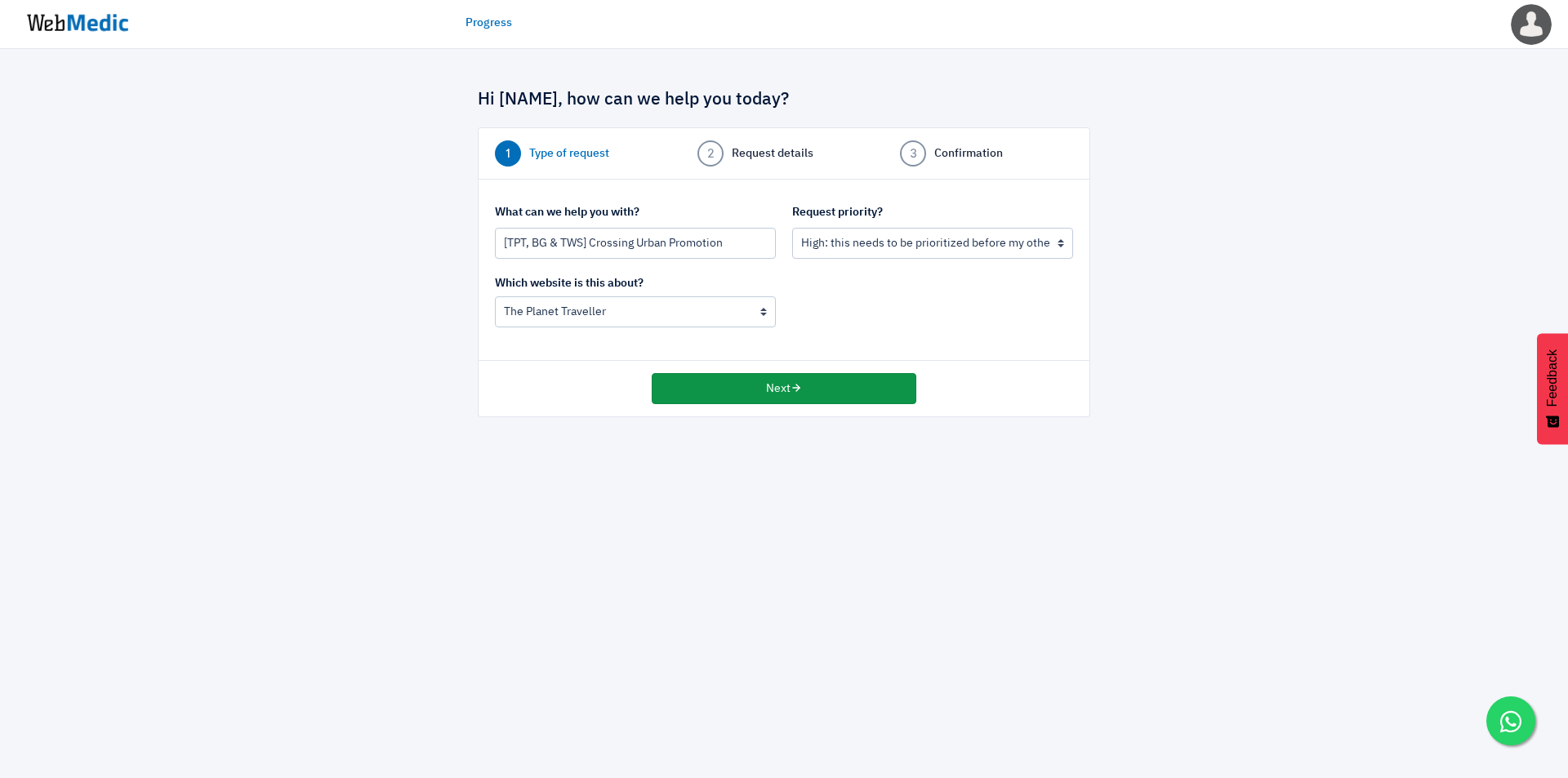 click on "Next" at bounding box center [784, 389] 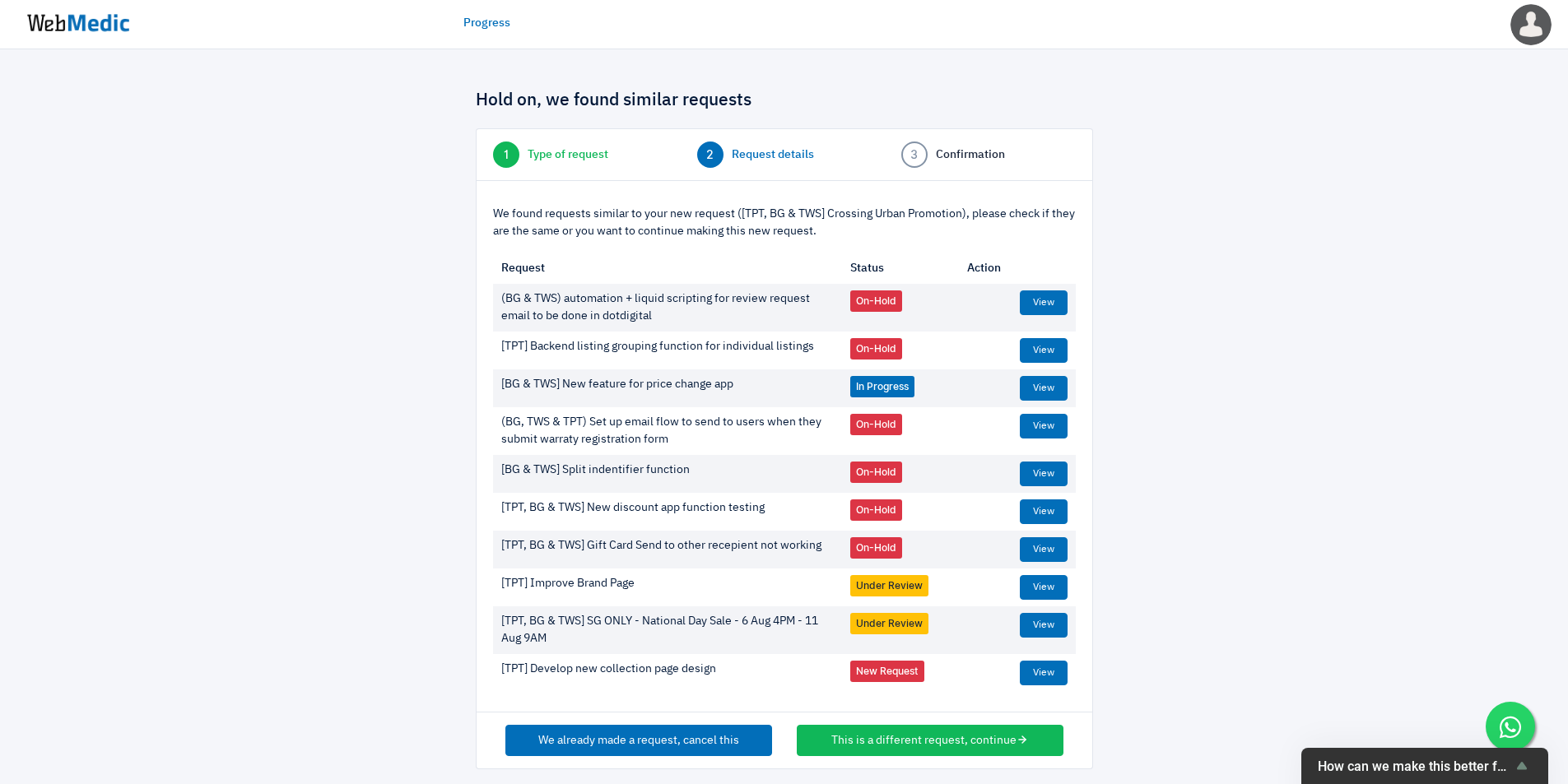 scroll, scrollTop: 0, scrollLeft: 0, axis: both 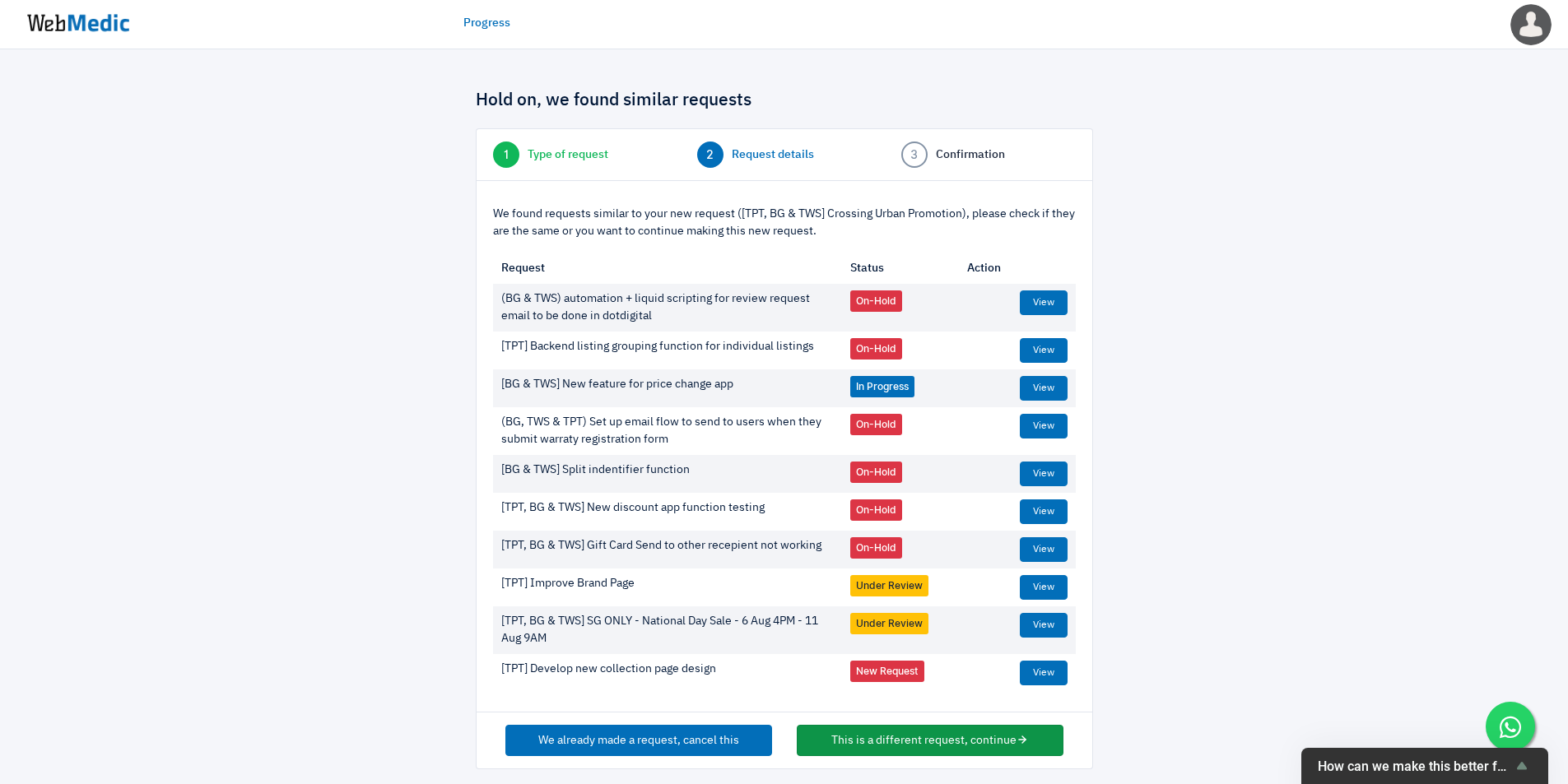 click on "This is a different request, continue" at bounding box center [930, 740] 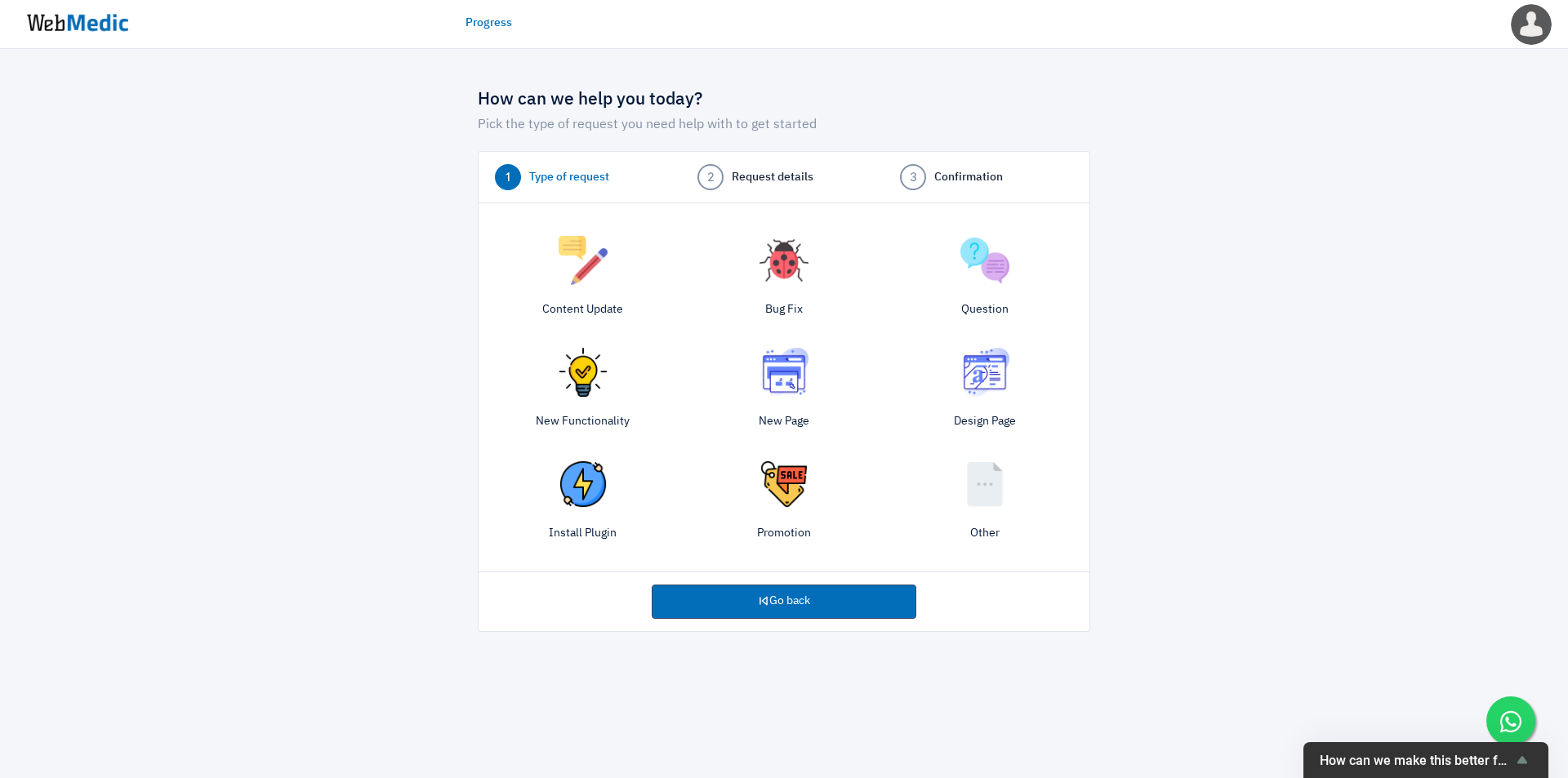 scroll, scrollTop: 0, scrollLeft: 0, axis: both 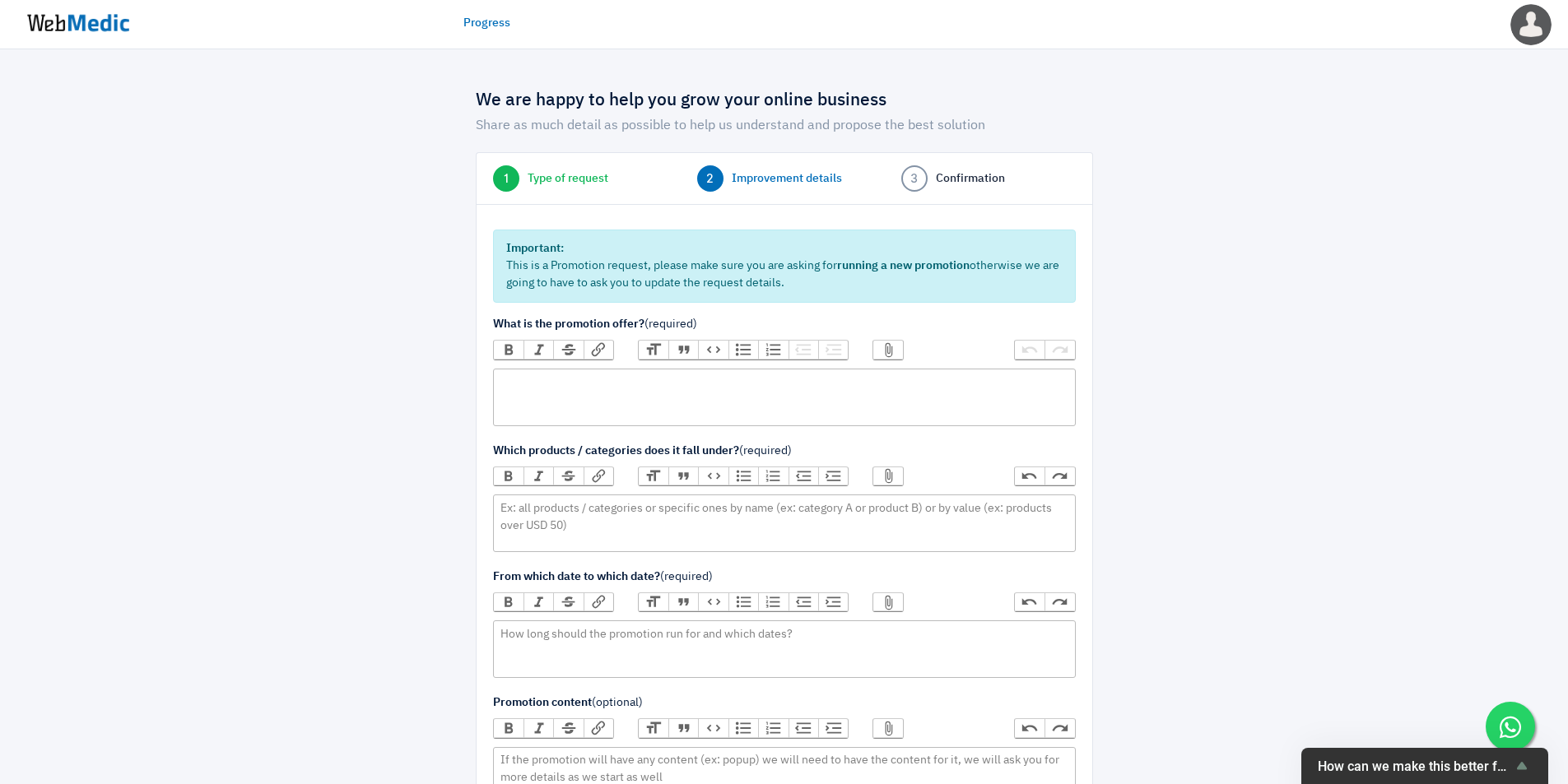 drag, startPoint x: 944, startPoint y: 414, endPoint x: 940, endPoint y: 405, distance: 9.848858 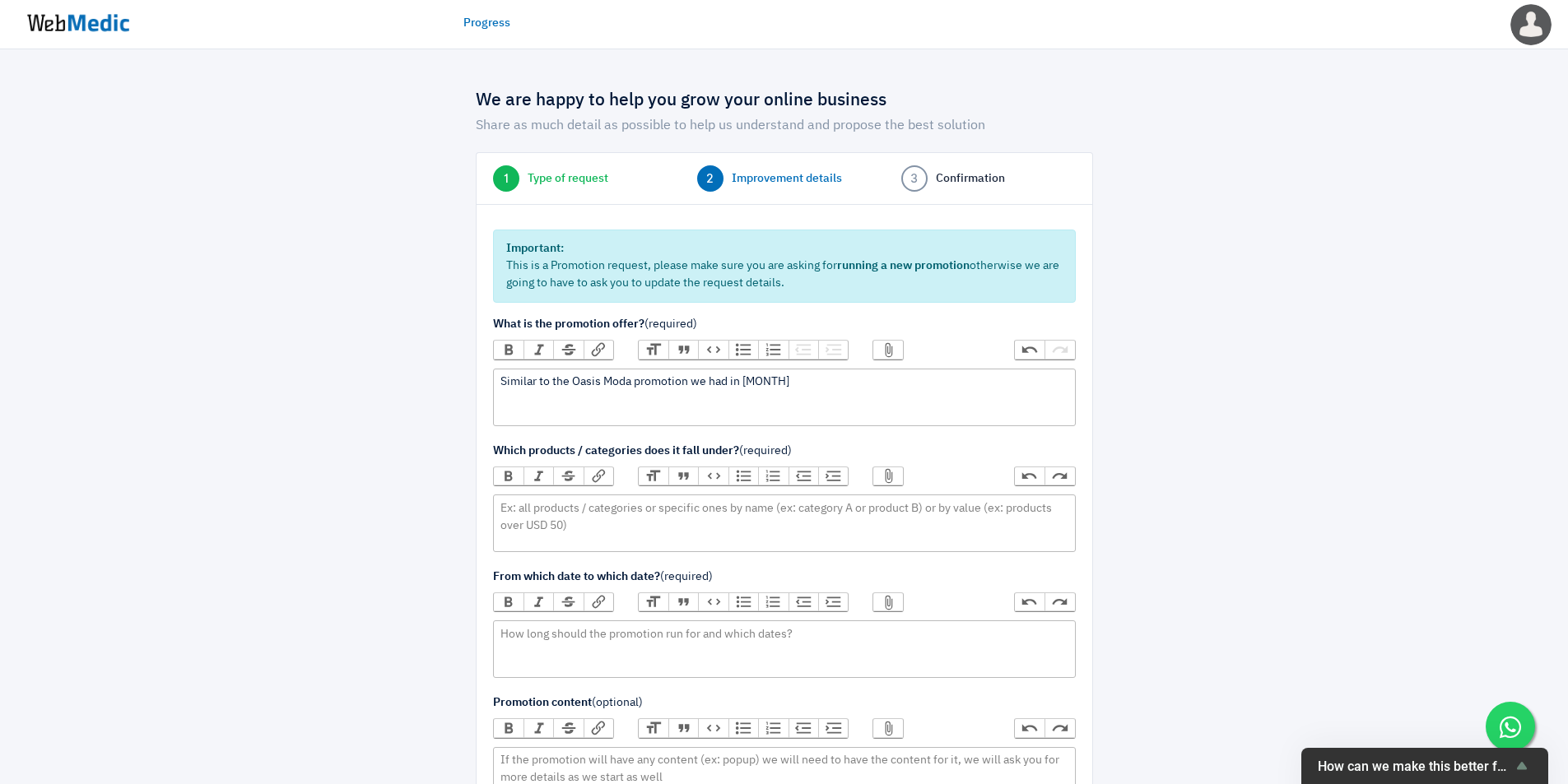 click on "Similar to the Oasis Moda promotion we had in [MONTH]" 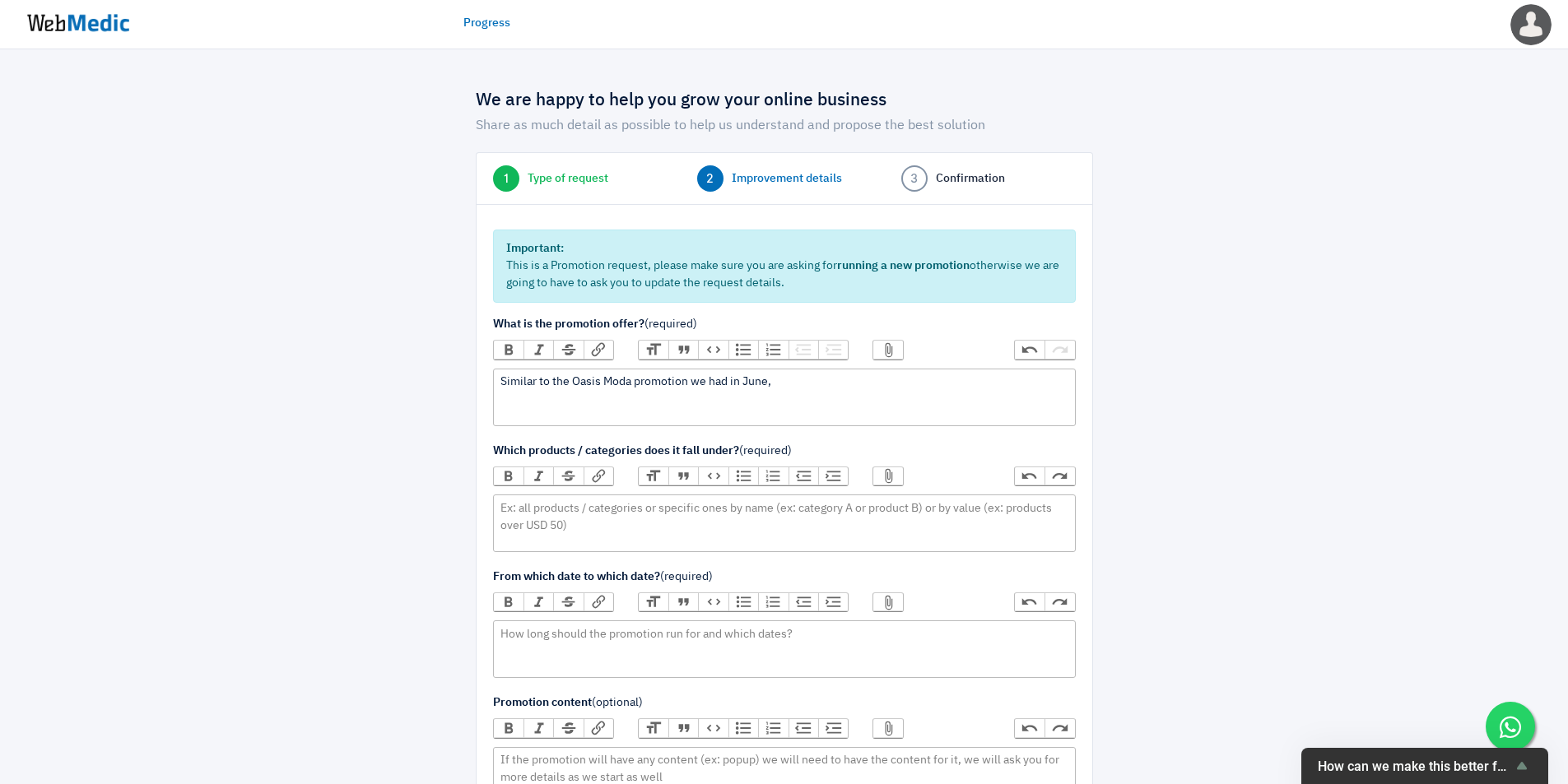 paste on "Buy any regular priced Oasis Moda Bottle ( in the Oasis Moda Bottle collection) and get a free Oasis Moda Cap (in the Oasis Moda Cap collection)." 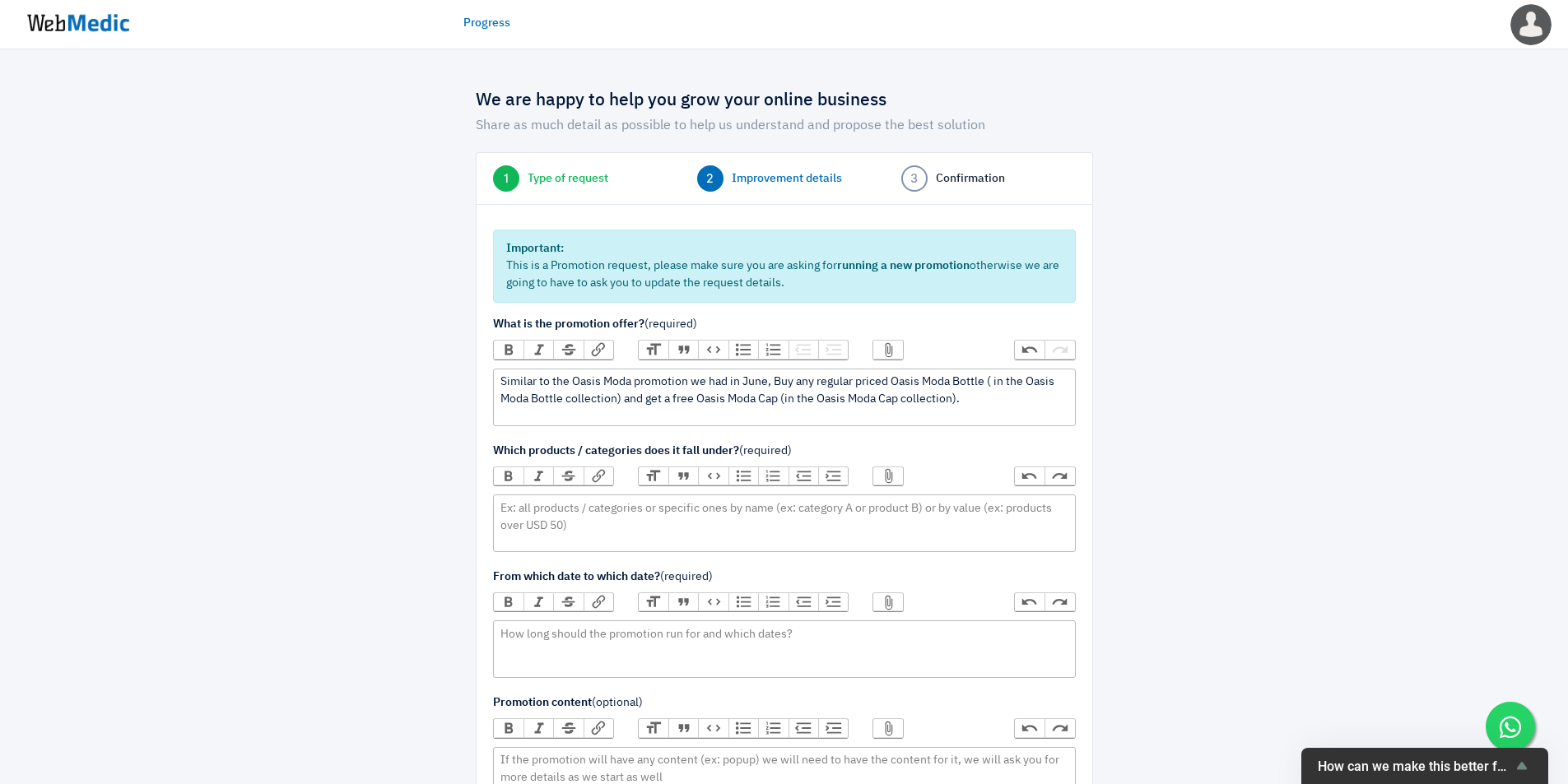 click on "Similar to the Oasis Moda promotion we had in June, Buy any regular priced Oasis Moda Bottle ( in the Oasis Moda Bottle collection) and get a free Oasis Moda Cap (in the Oasis Moda Cap collection)." 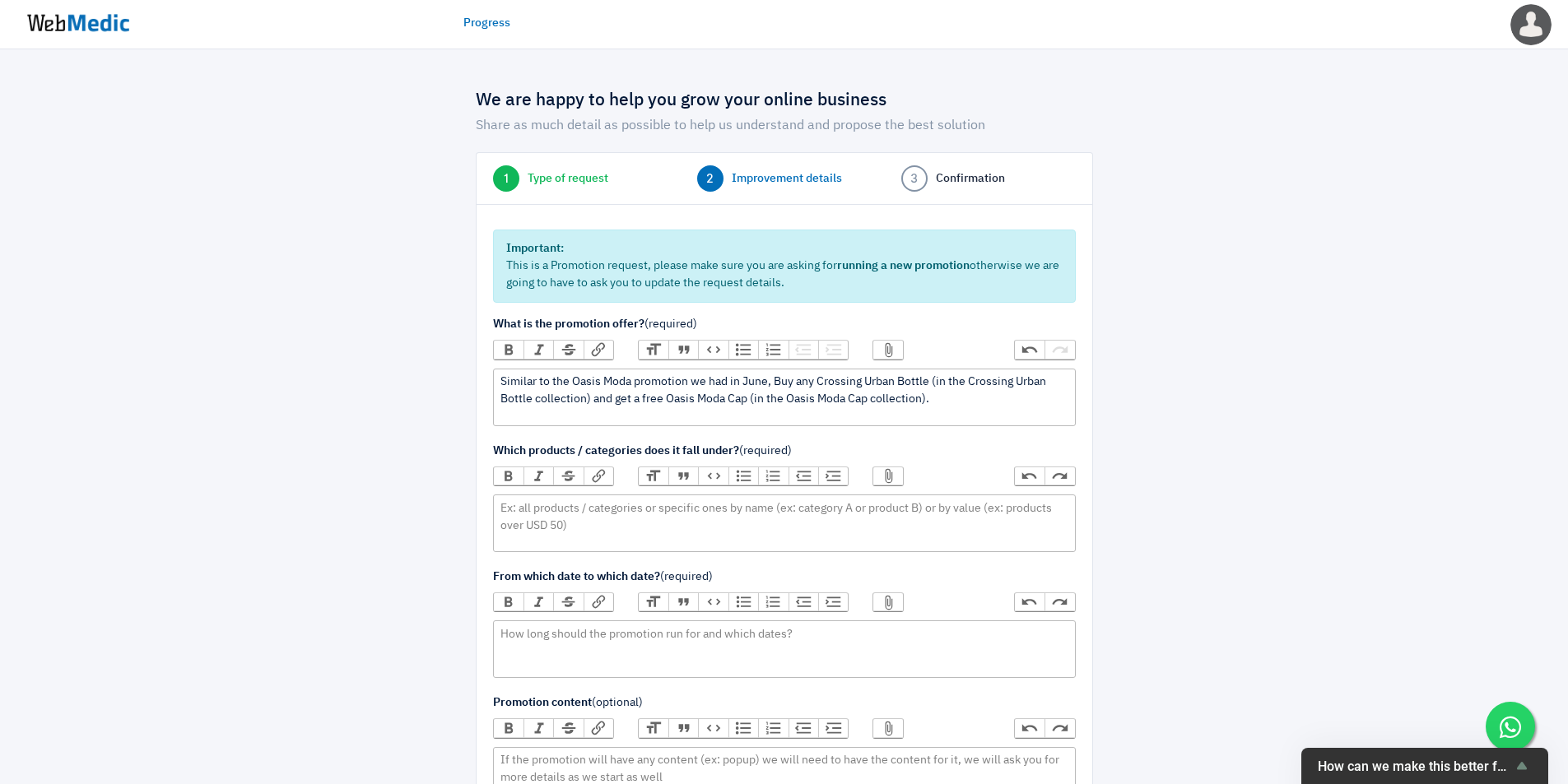 click on "Similar to the Oasis Moda promotion we had in June, Buy any Crossing Urban Bottle (in the Crossing Urban Bottle collection) and get a free Oasis Moda Cap (in the Oasis Moda Cap collection)." 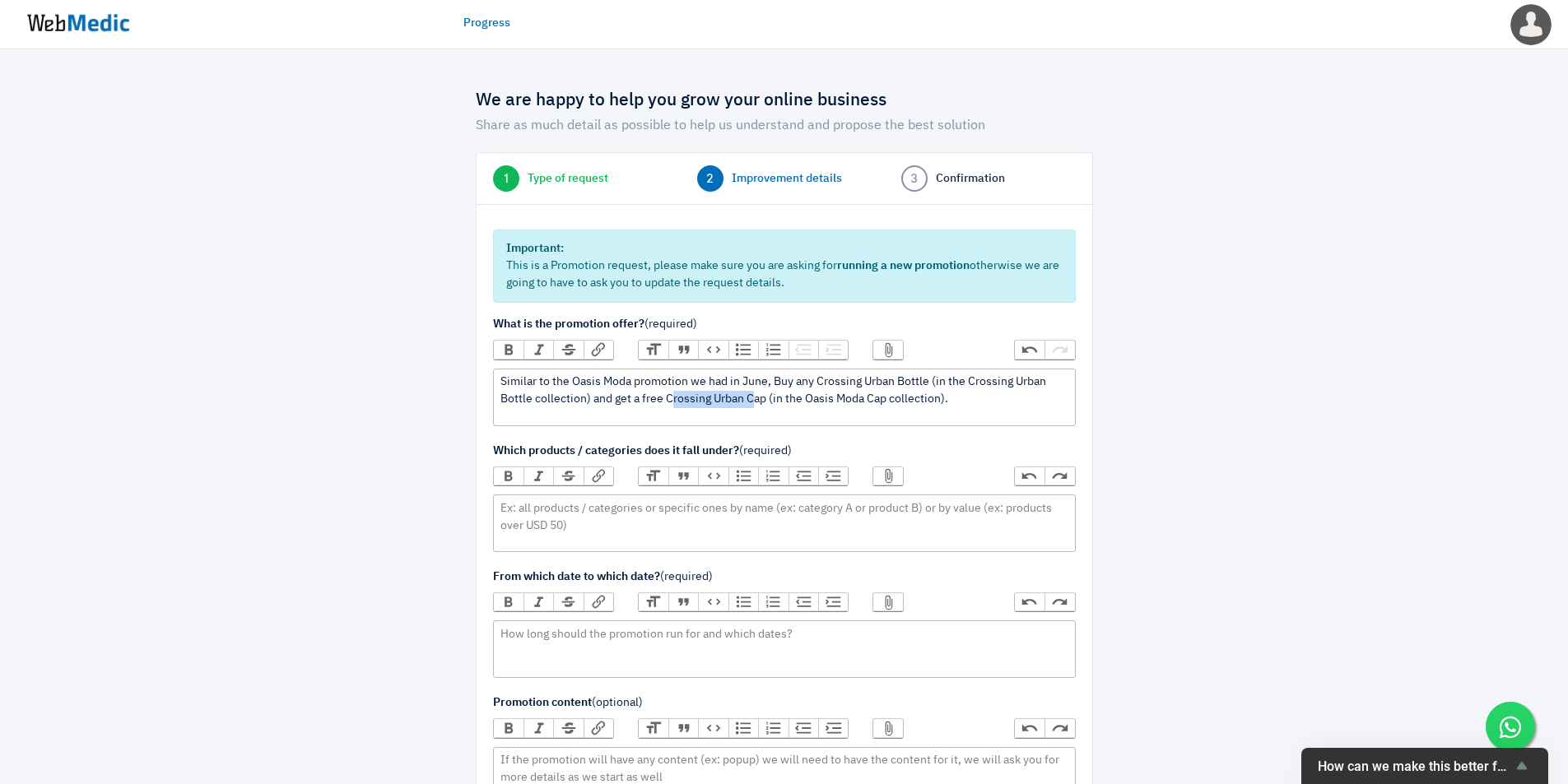 drag, startPoint x: 669, startPoint y: 397, endPoint x: 753, endPoint y: 409, distance: 84.8528 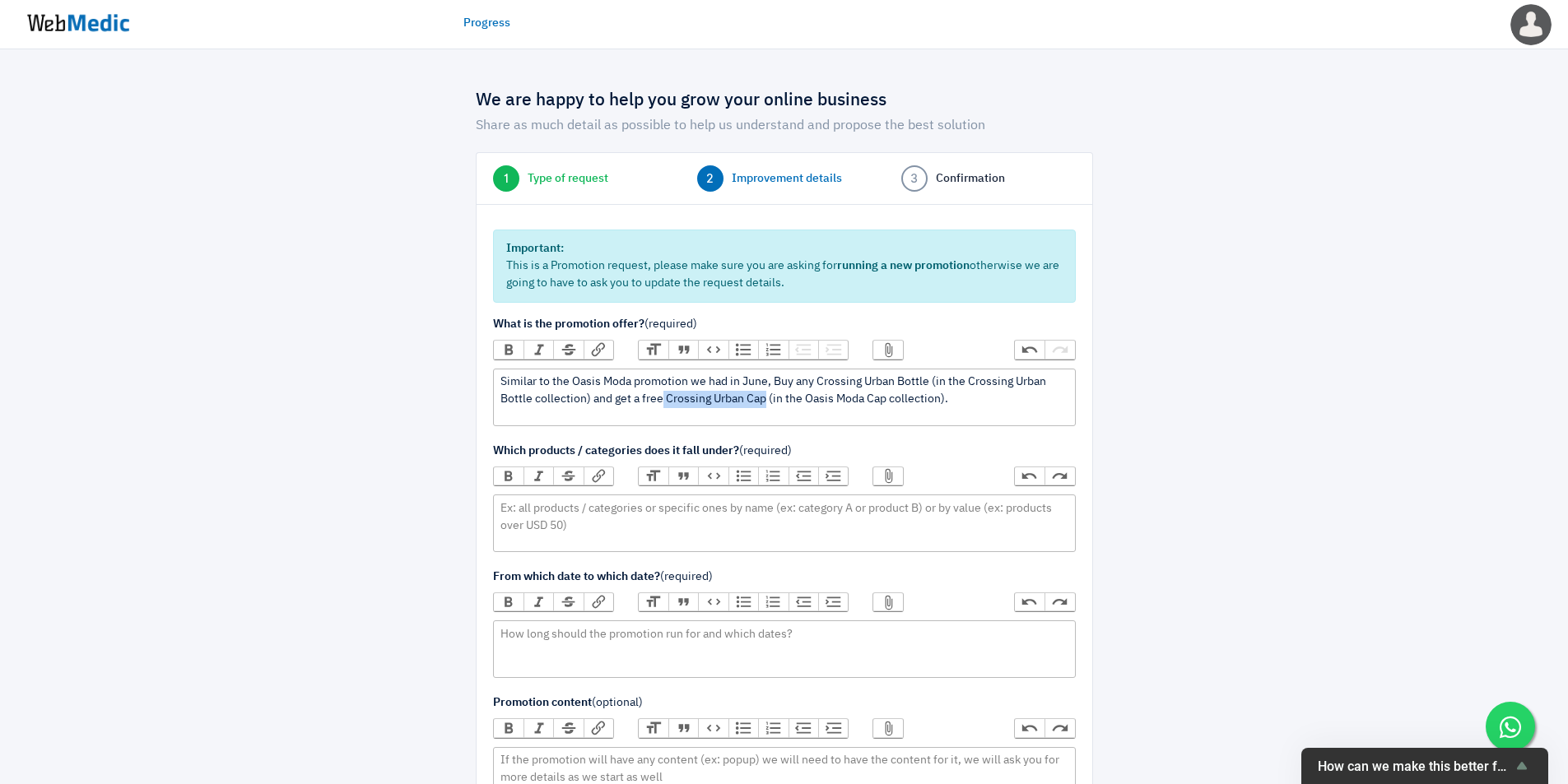 drag, startPoint x: 663, startPoint y: 401, endPoint x: 766, endPoint y: 410, distance: 103.39246 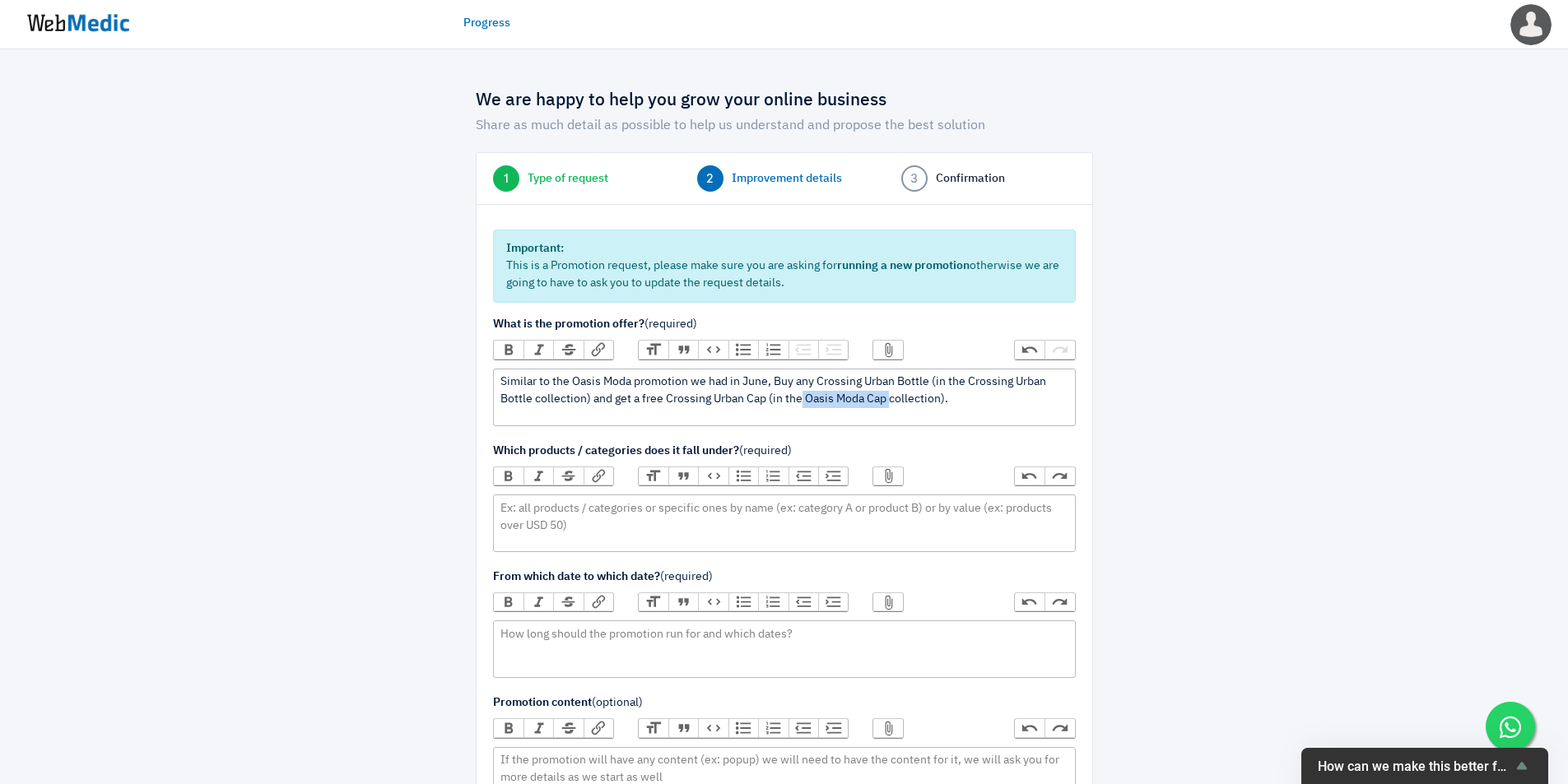 drag, startPoint x: 801, startPoint y: 396, endPoint x: 889, endPoint y: 397, distance: 88.00568 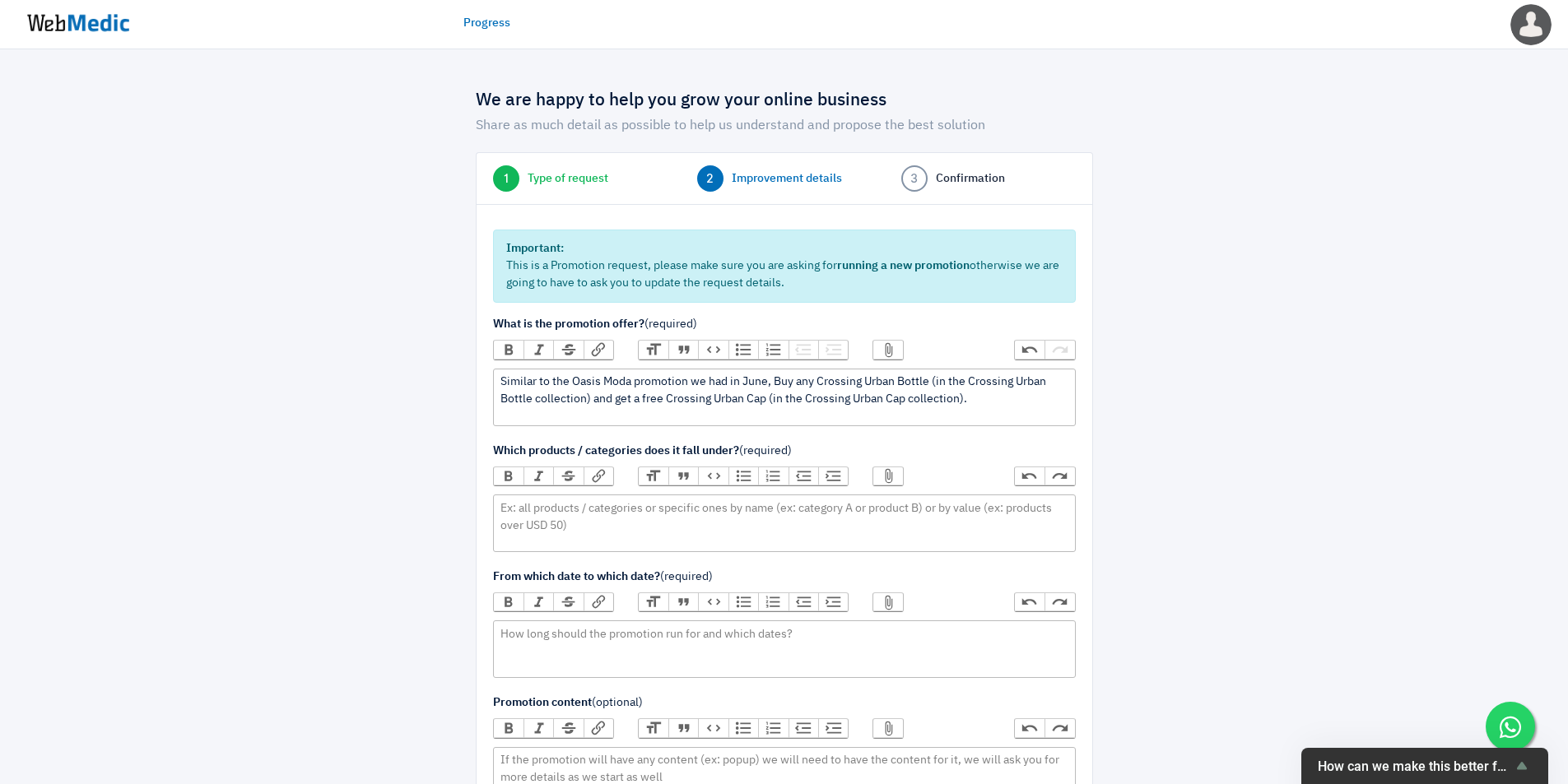 click on "Similar to the Oasis Moda promotion we had in June, Buy any Crossing Urban Bottle (in the Crossing Urban Bottle collection) and get a free Crossing Urban Cap (in the Crossing Urban Cap collection)." 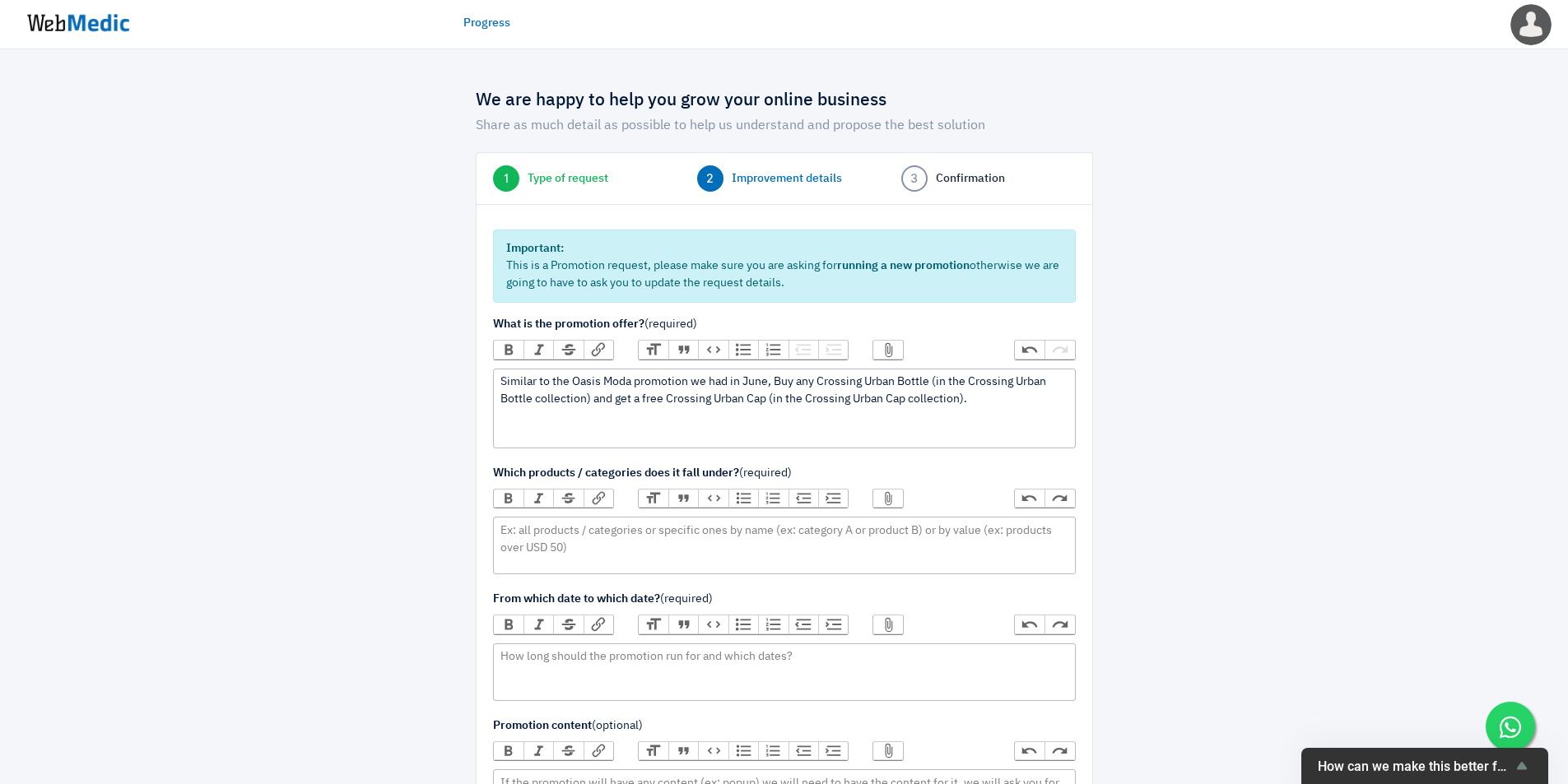 click on "Similar to the Oasis Moda promotion we had in June, Buy any Crossing Urban Bottle (in the Crossing Urban Bottle collection) and get a free Crossing Urban Cap (in the Crossing Urban Cap collection)." 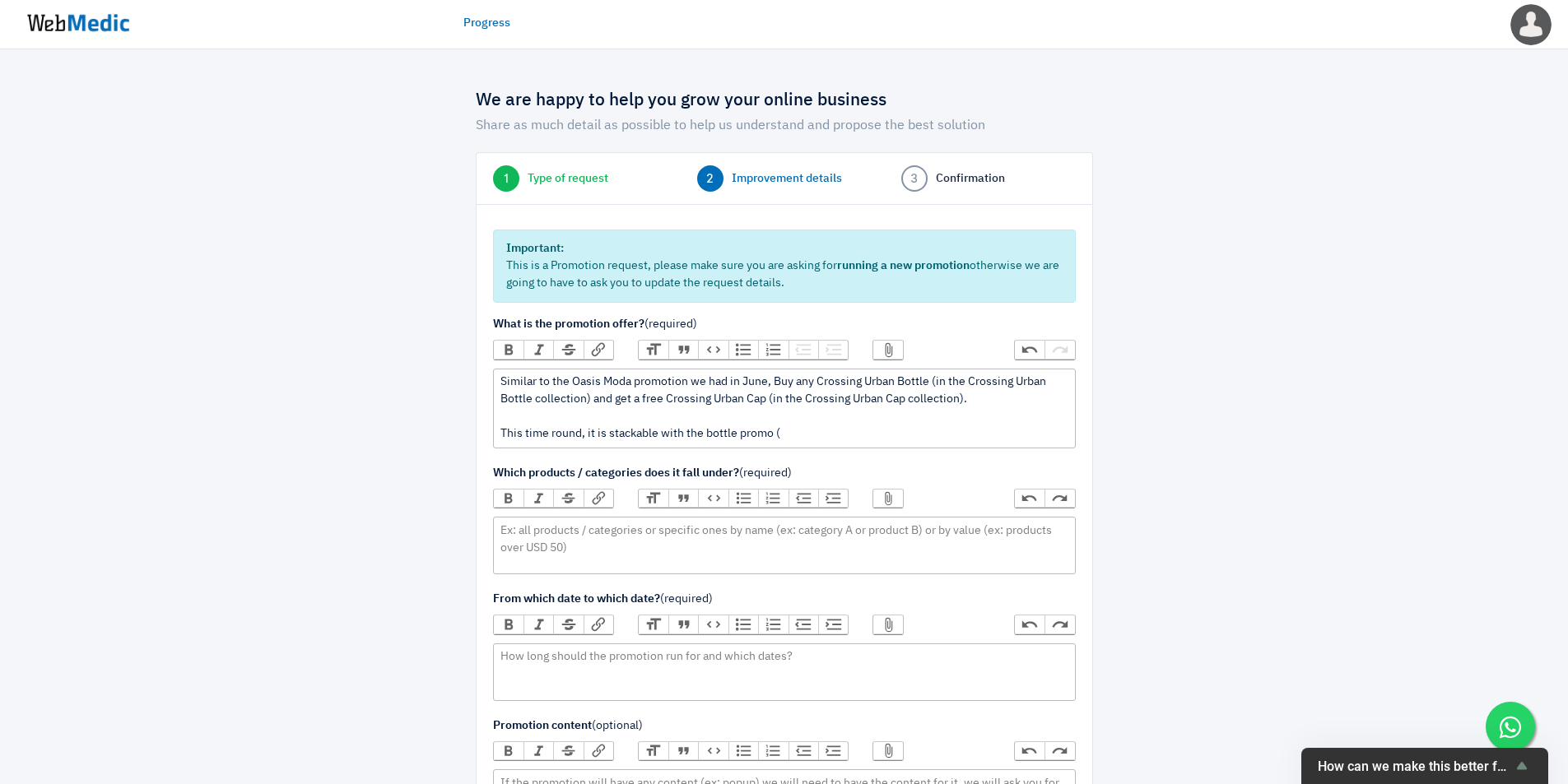 paste on "<div>Similar to the Oasis Moda promotion we had in June, Buy any Crossing Urban Bottle (in the Crossing Urban Bottle collection) and get a free Crossing Urban Cap (in the Crossing Urban Cap collection).<br><br>This time round, it is stackable with the bottle promo (<strong>2 for 20% water bottle promo.&nbsp;</strong></div>" 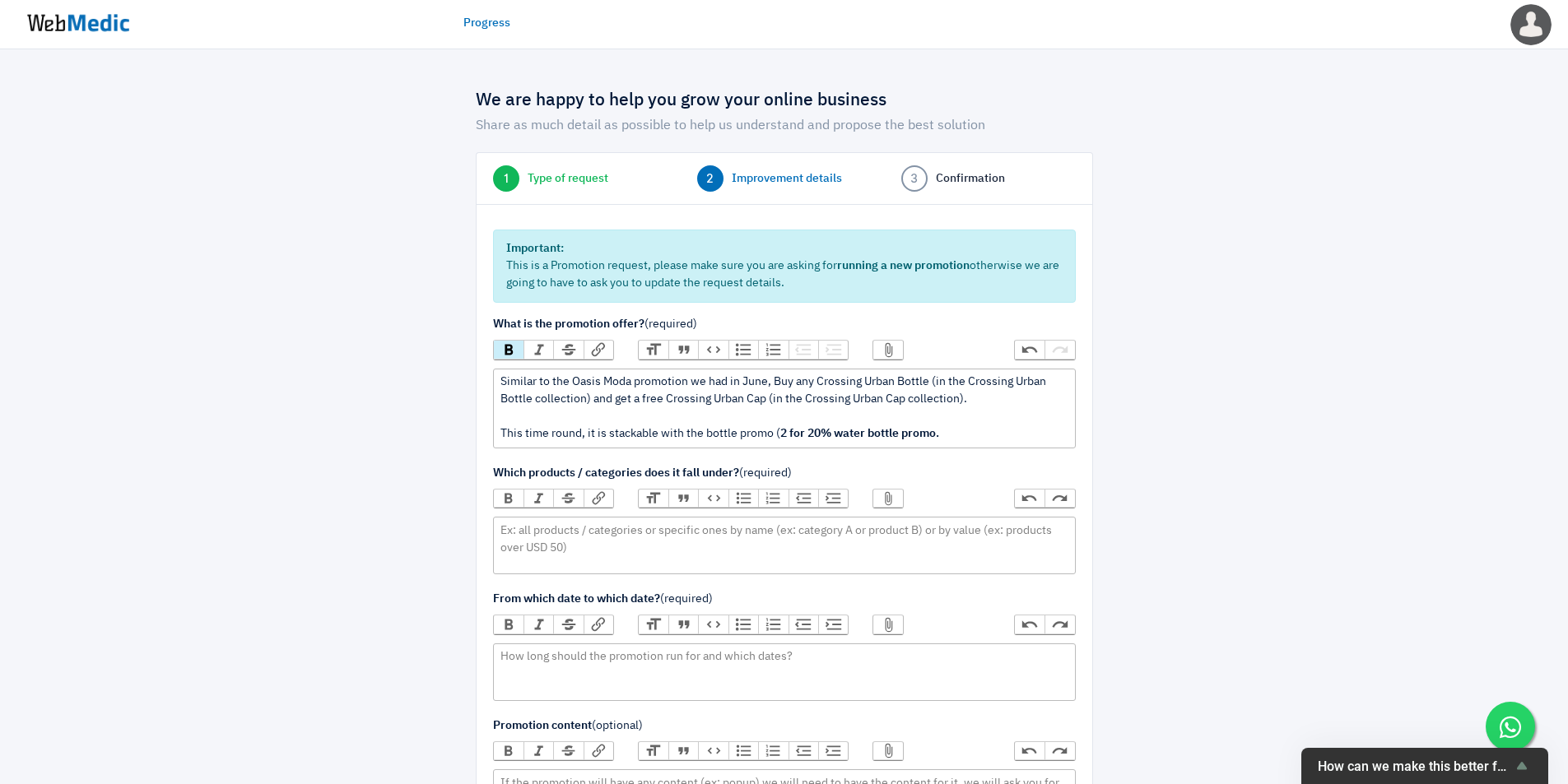 drag, startPoint x: 899, startPoint y: 429, endPoint x: 1000, endPoint y: 449, distance: 102.96116 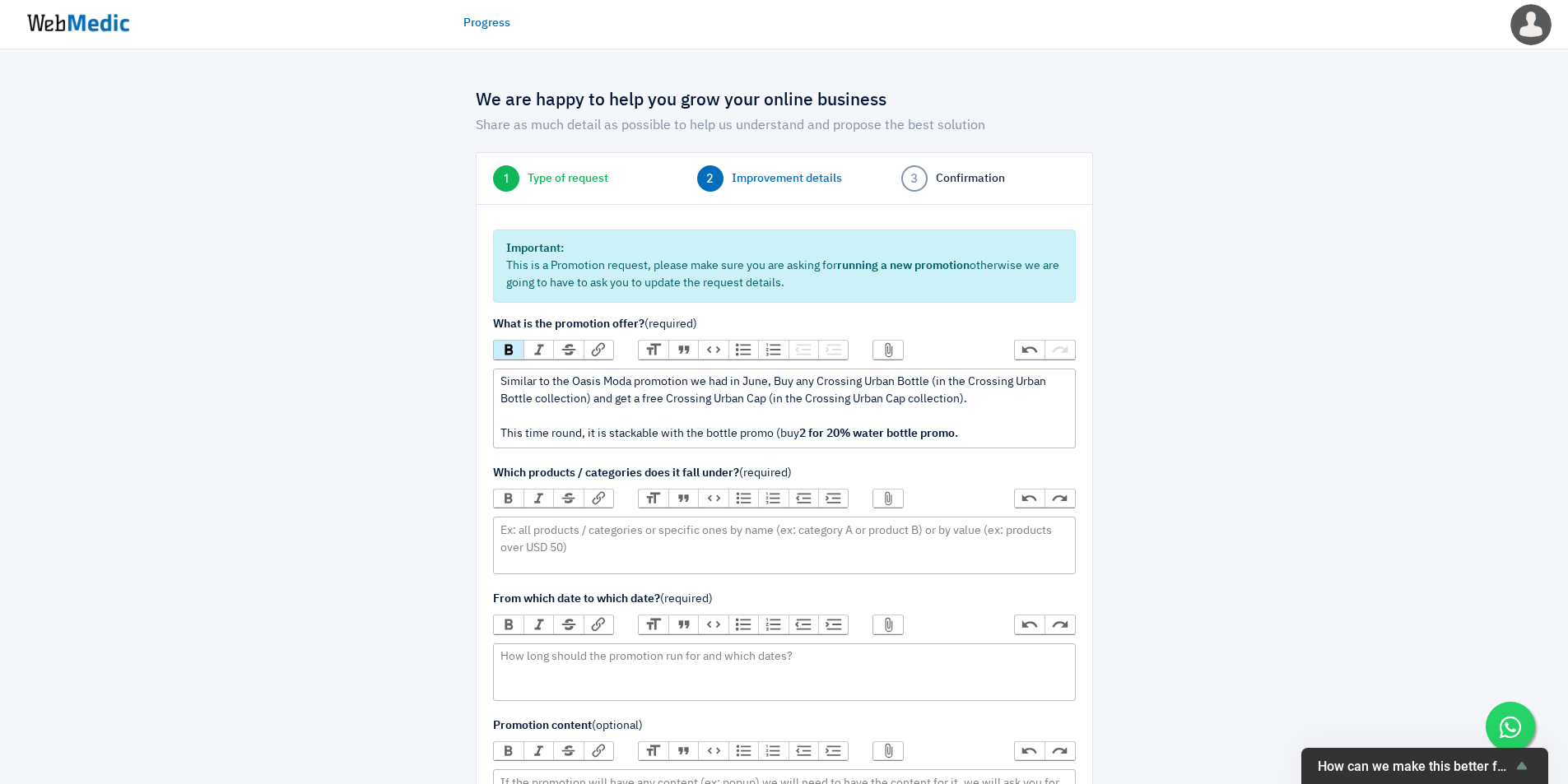 drag, startPoint x: 883, startPoint y: 434, endPoint x: 799, endPoint y: 440, distance: 84.21401 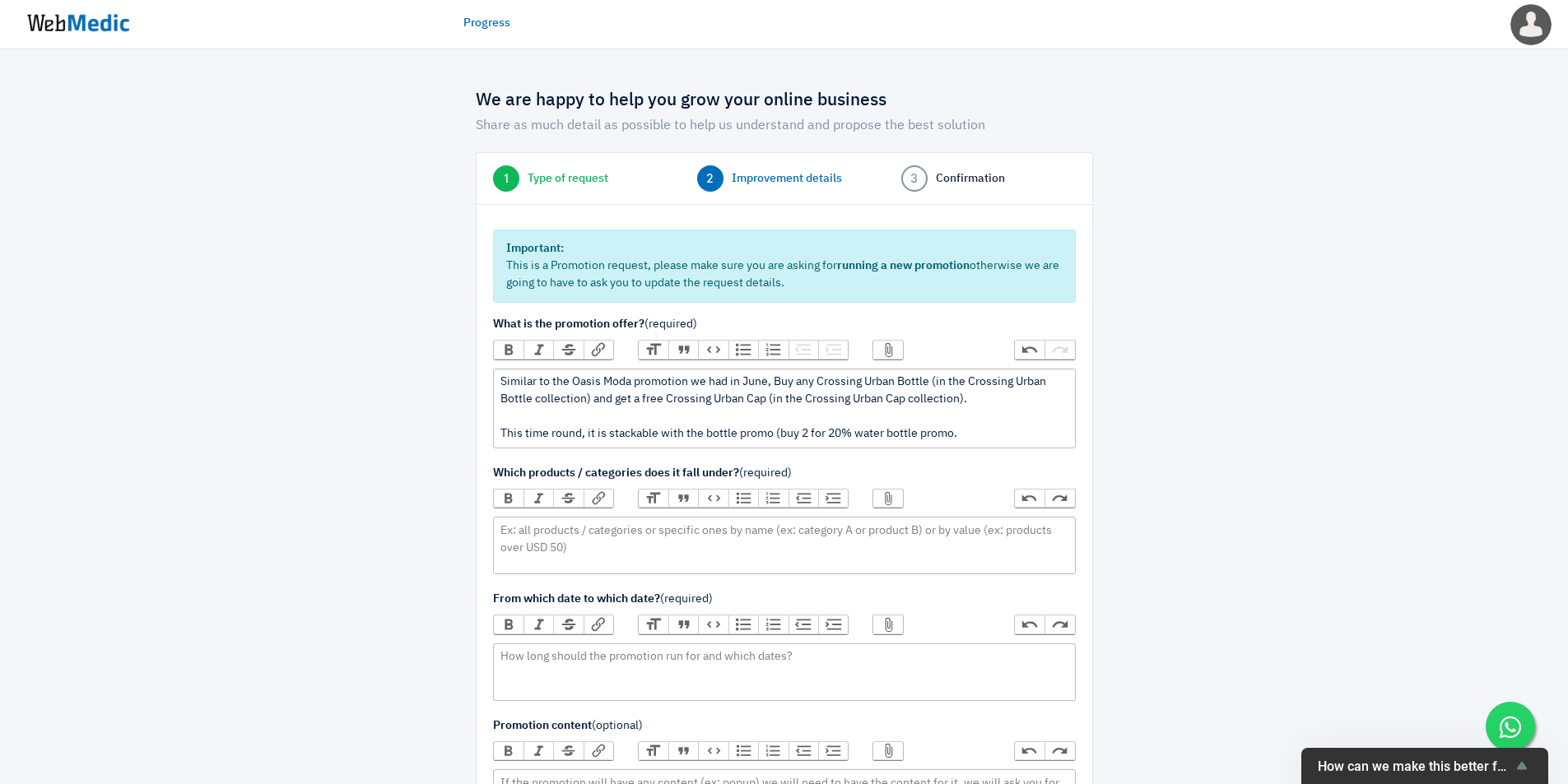 click on "Similar to the Oasis Moda promotion we had in [MONTH], Buy any Crossing Urban Bottle (in the Crossing Urban Bottle collection) and get a free Crossing Urban Cap (in the Crossing Urban Cap collection). This time round, it is stackable with the bottle promo (buy 2 for 20% water bottle promo." 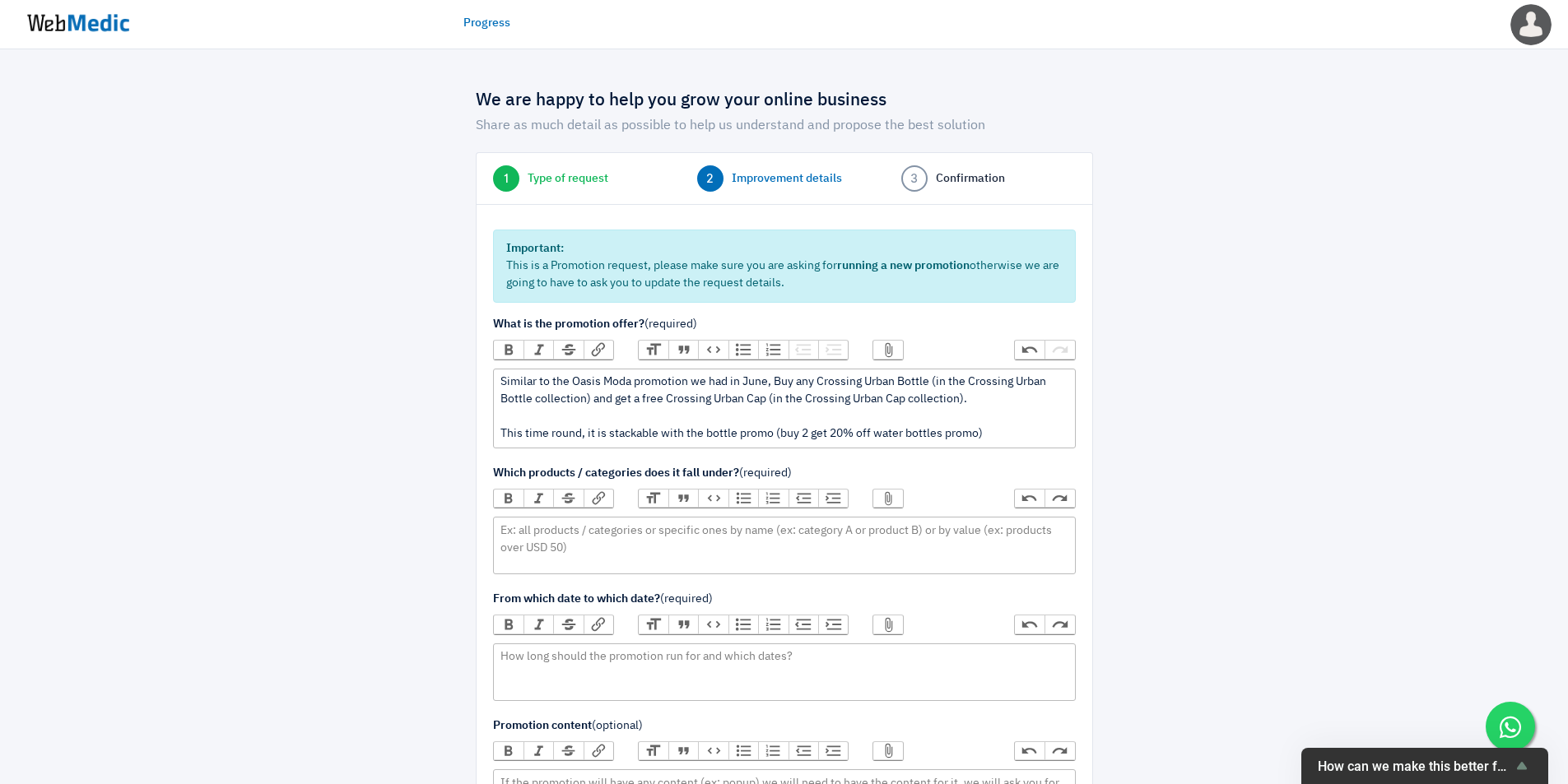 type on "Similar to the Oasis Moda promotion we had in June, Buy any Crossing Urban Bottle (in the Crossing Urban Bottle collection) and get a free Crossing Urban Cap (in the Crossing Urban Cap collection).<br><br>This time round, it is stackable with the bottle promo (buy 2 get 20% off water bottles promo).&nbsp;</div>" 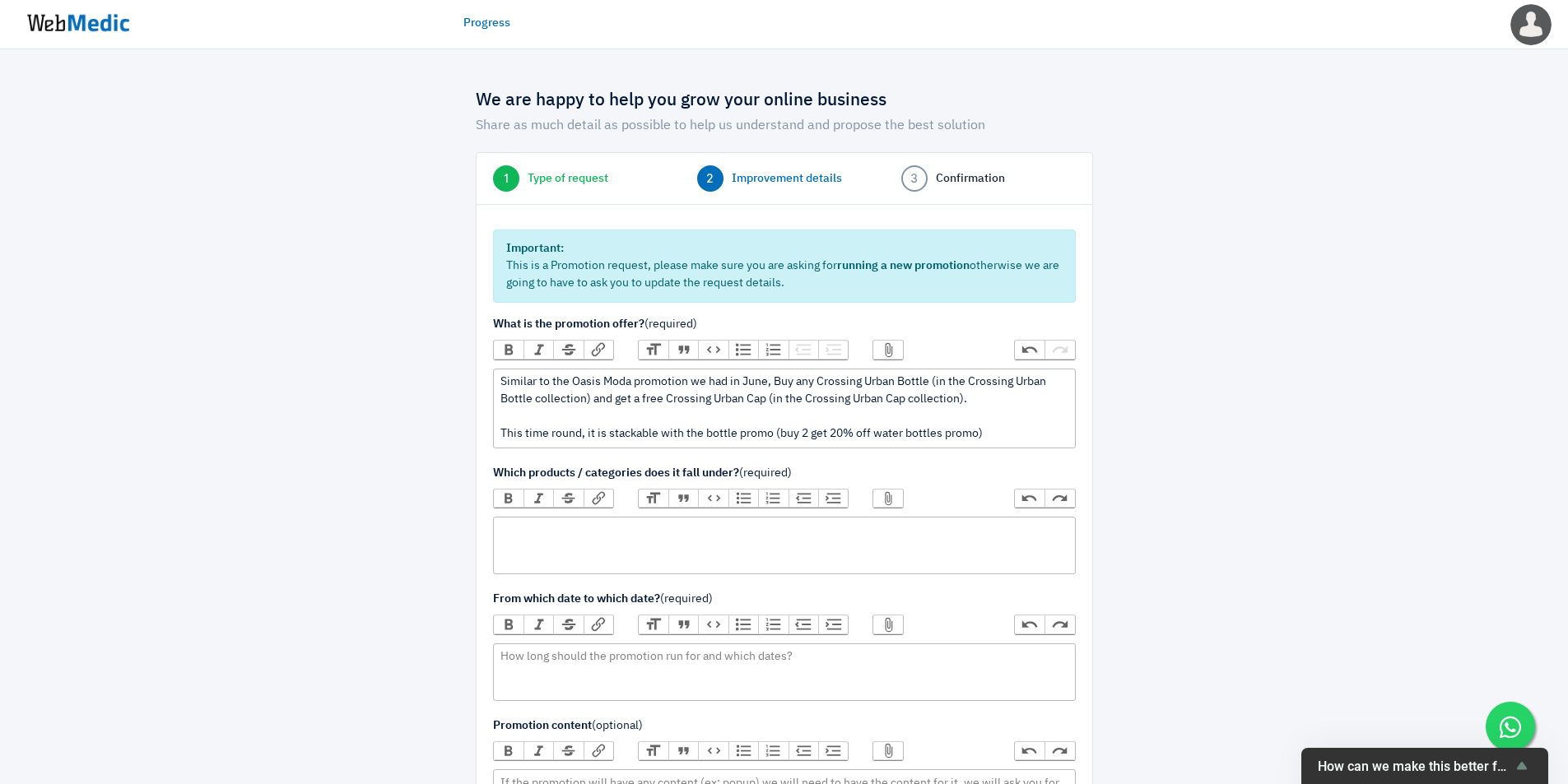 click 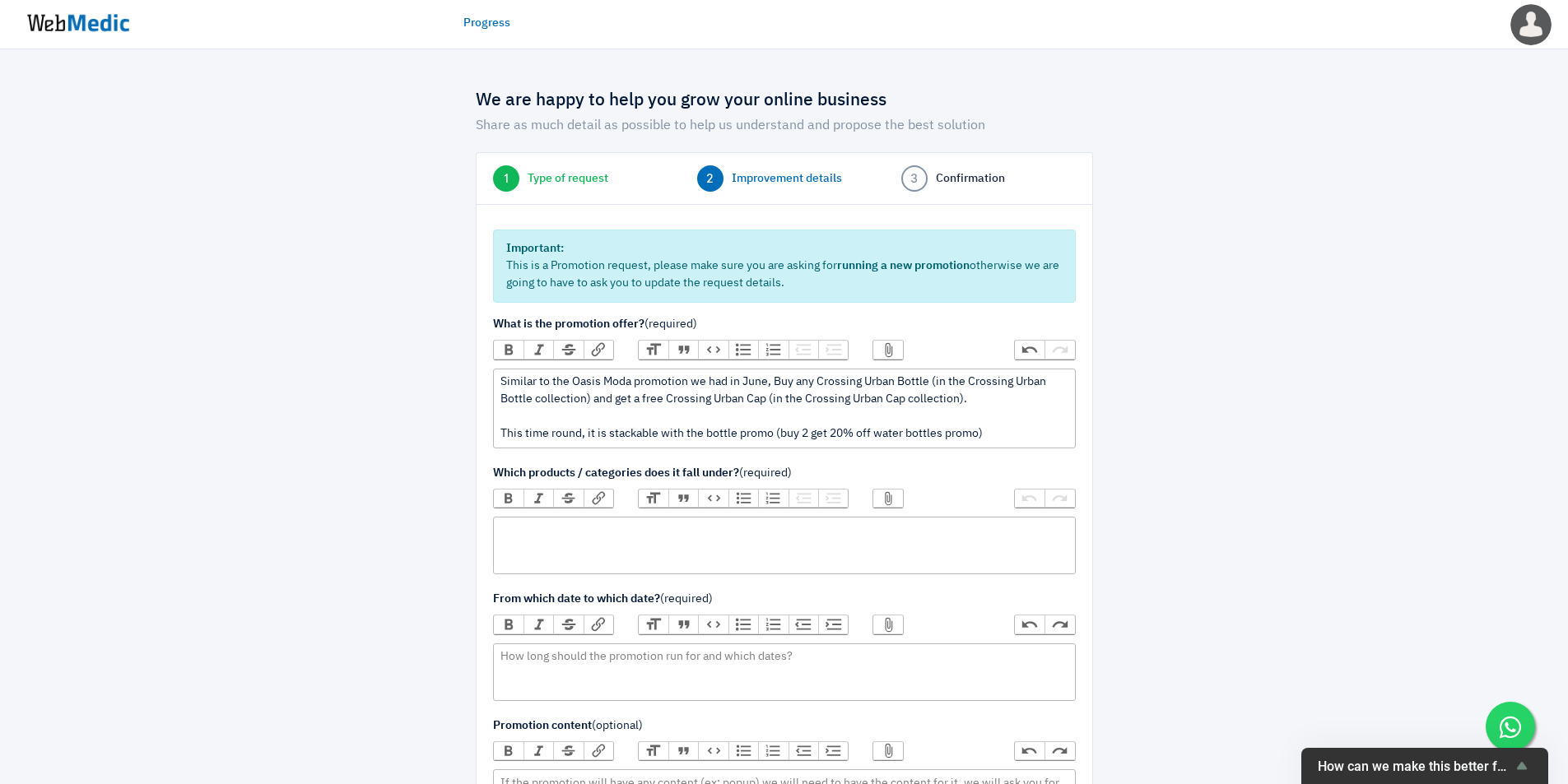 paste on "<div>Get x amount of any item in the&nbsp; Oasis Moda Bottle collection, you will get free x amount of item in the Oasis Moda Cap collection</div>" 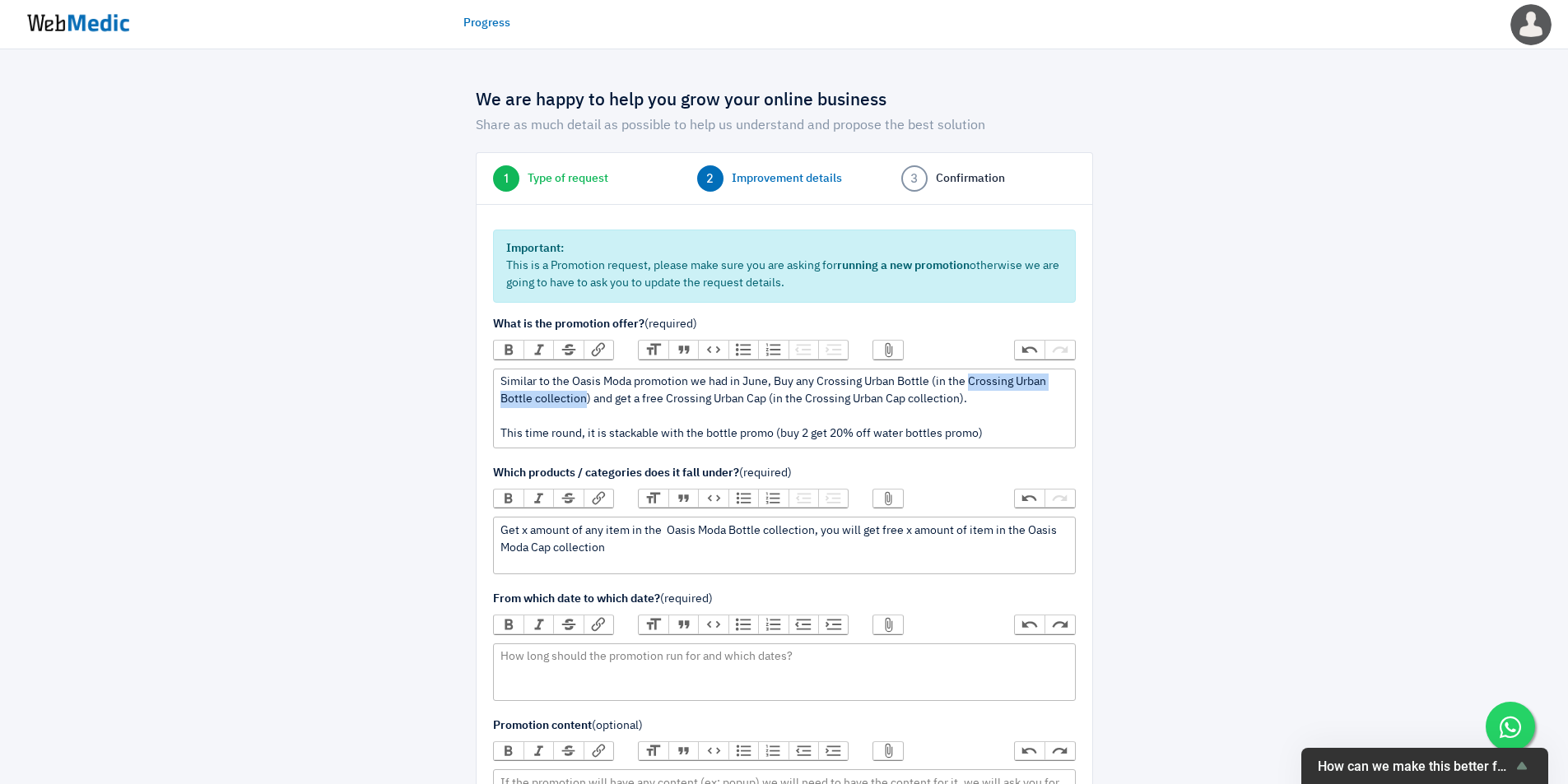 drag, startPoint x: 969, startPoint y: 381, endPoint x: 583, endPoint y: 399, distance: 386.41946 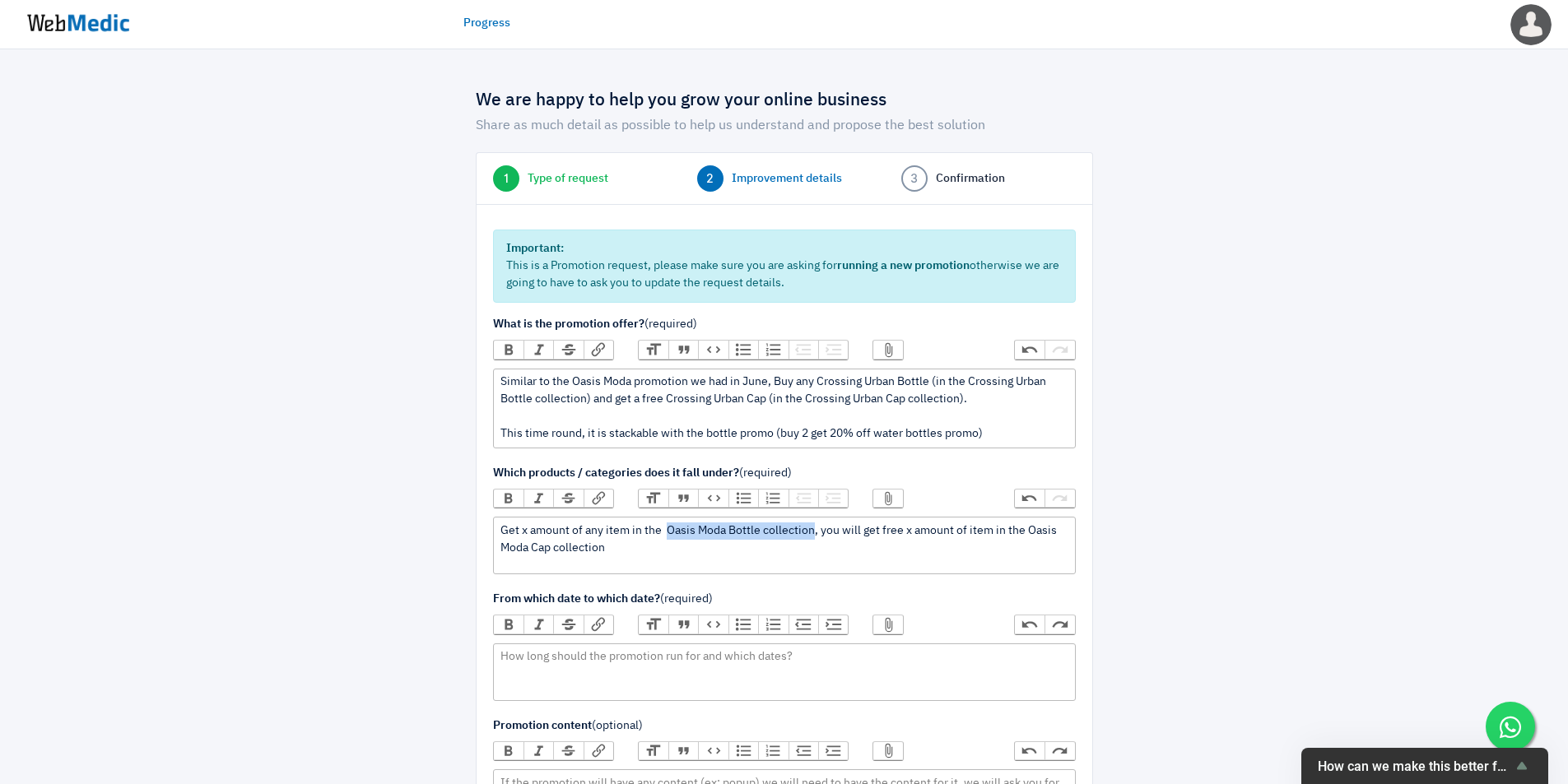 drag, startPoint x: 668, startPoint y: 533, endPoint x: 815, endPoint y: 533, distance: 147 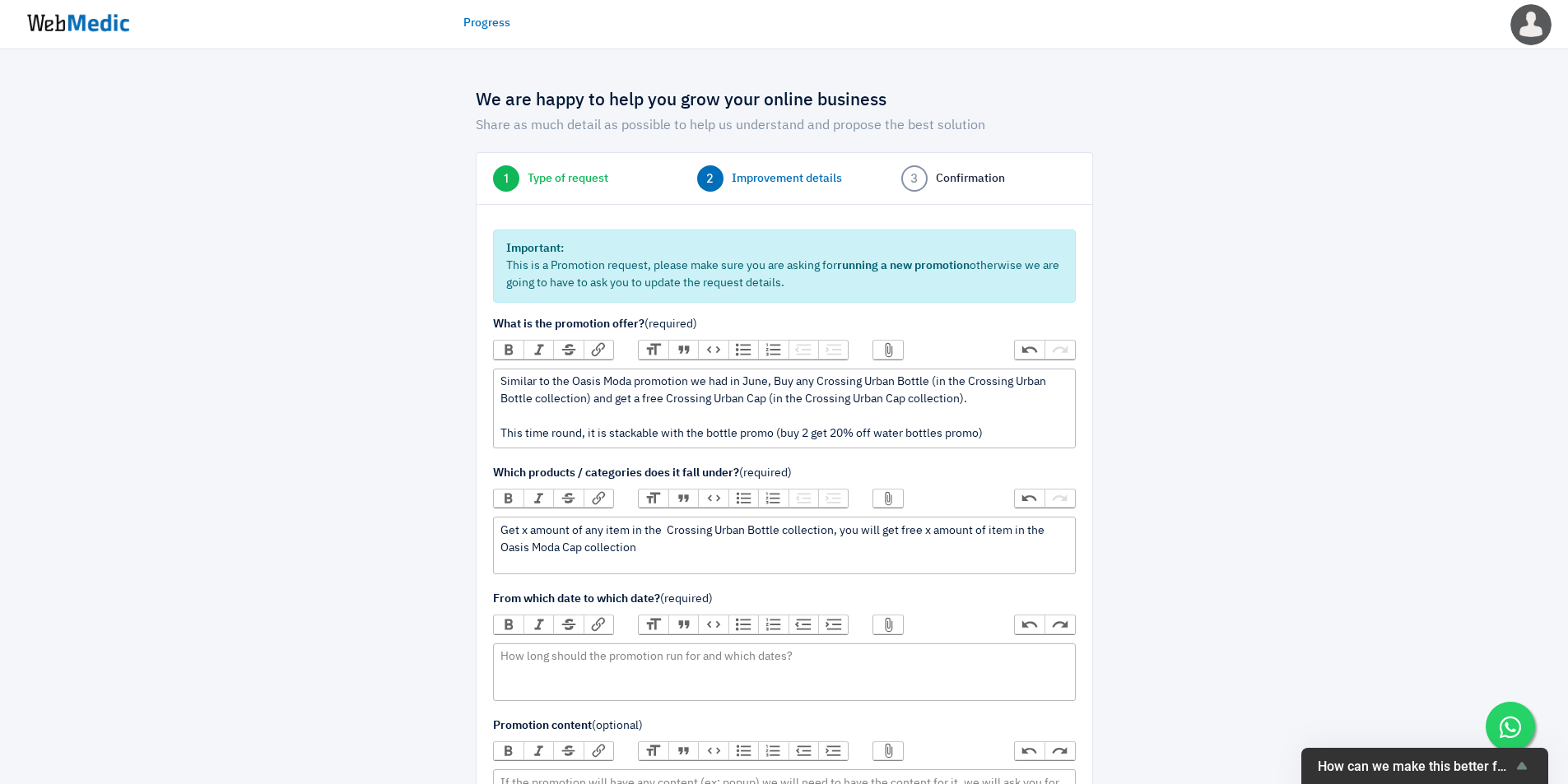 click on "Get x amount of any item in the  Crossing Urban Bottle collection, you will get free x amount of item in the Oasis Moda Cap collection" 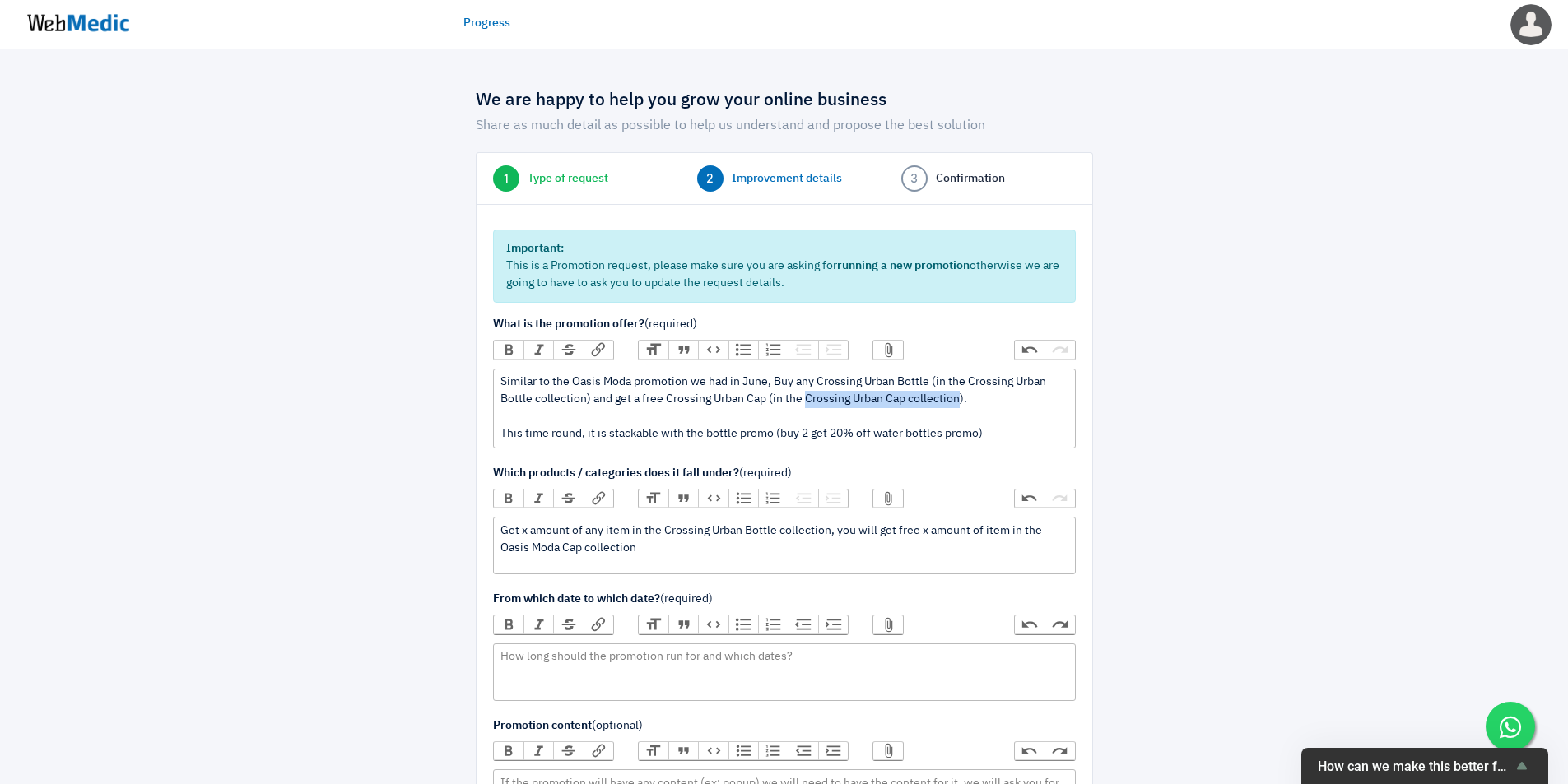 drag, startPoint x: 806, startPoint y: 402, endPoint x: 959, endPoint y: 404, distance: 153.01307 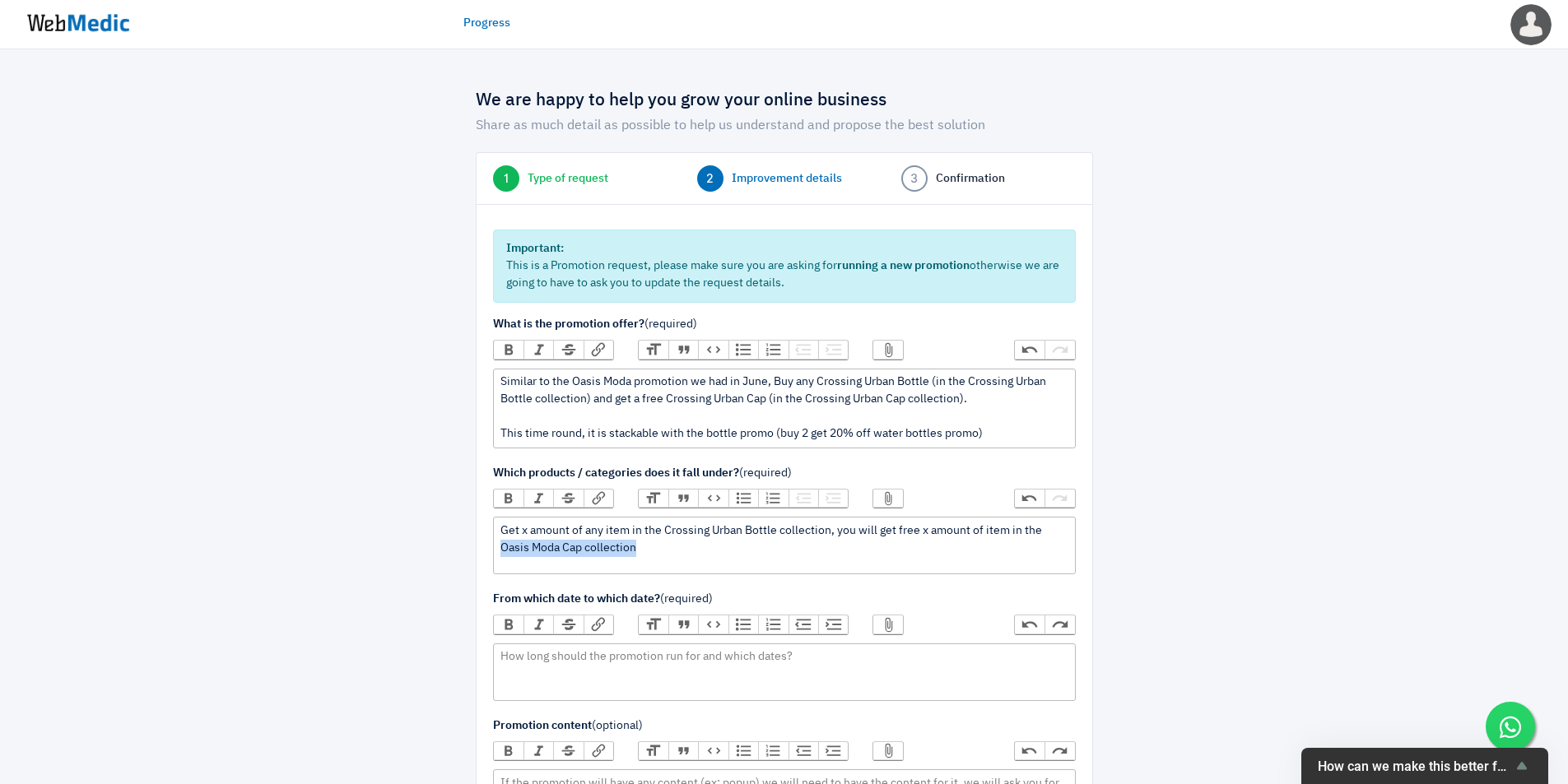 drag, startPoint x: 576, startPoint y: 551, endPoint x: 484, endPoint y: 558, distance: 92.26592 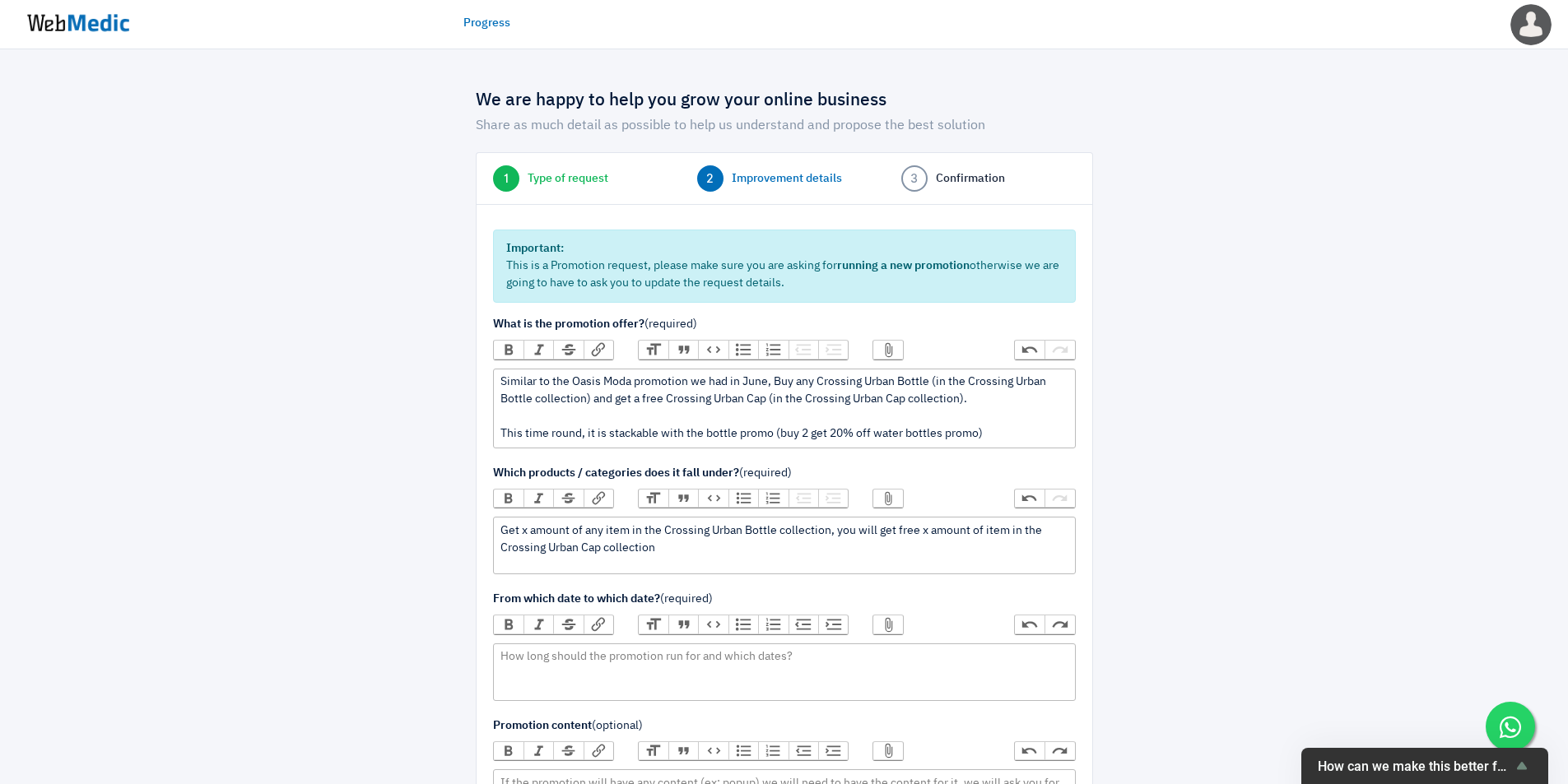 click on "Get x amount of any item in the Crossing Urban Bottle collection, you will get free x amount of item in the Crossing Urban Cap collection" 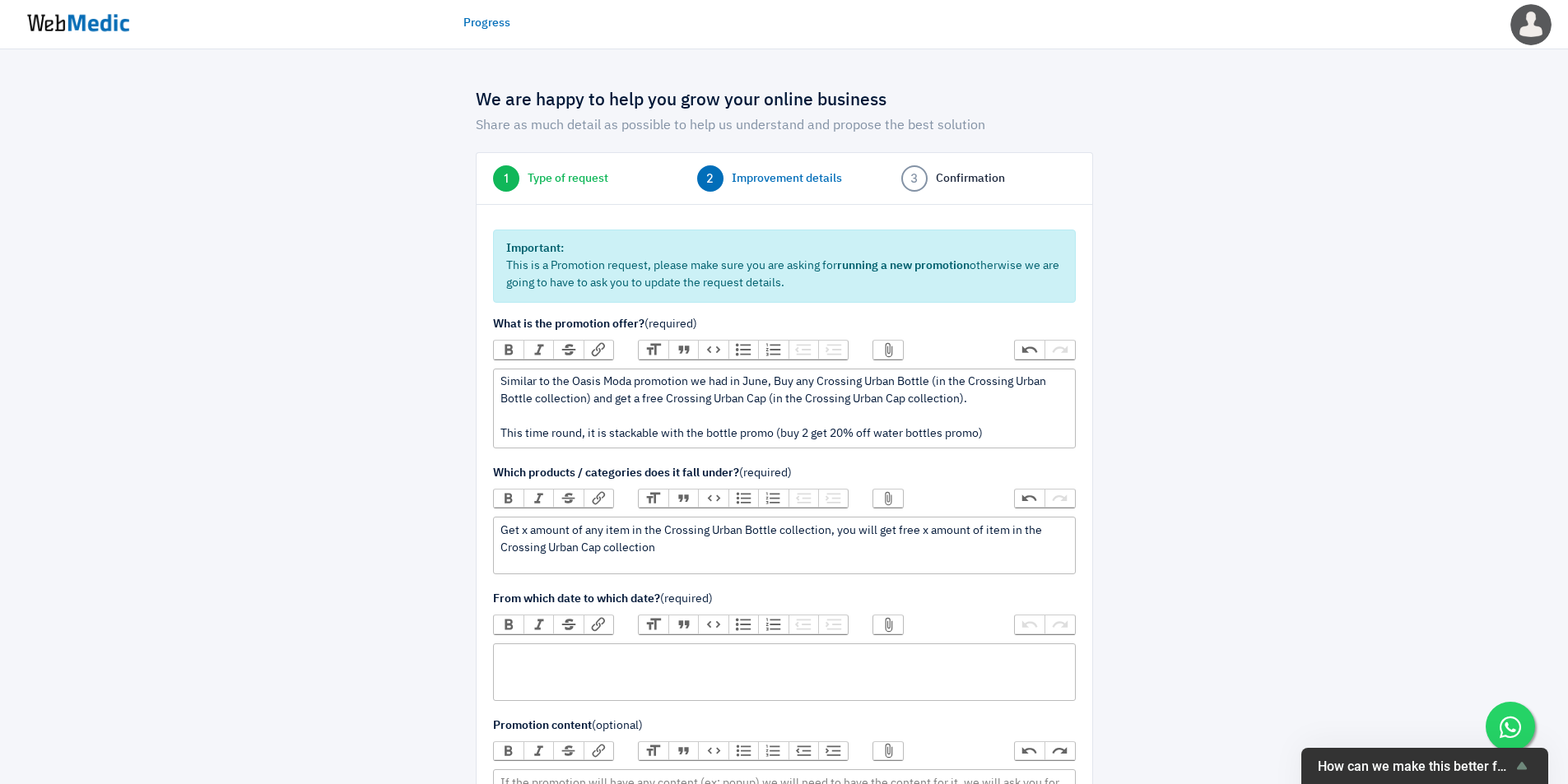 click 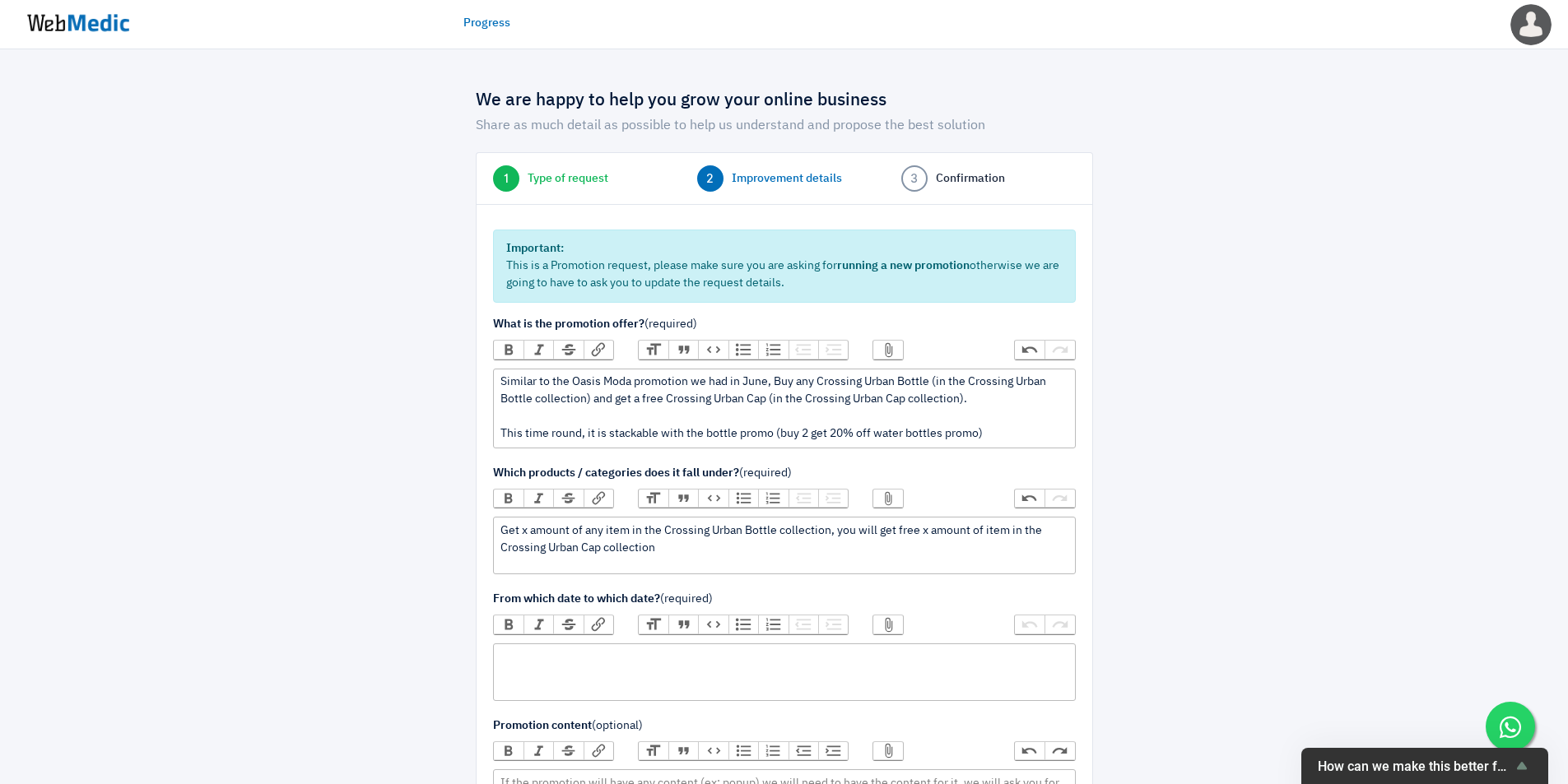 click 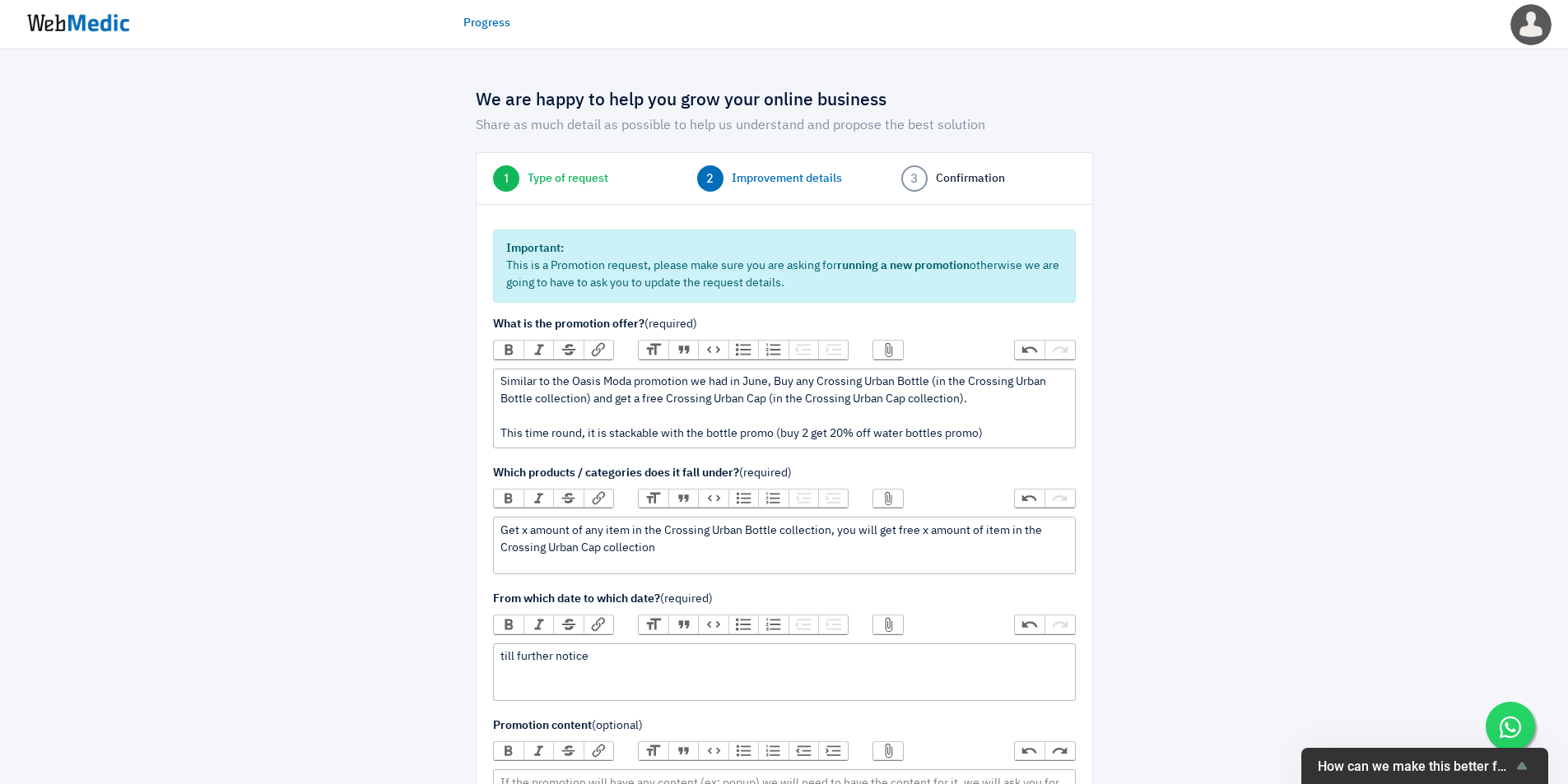 type on "till further notice" 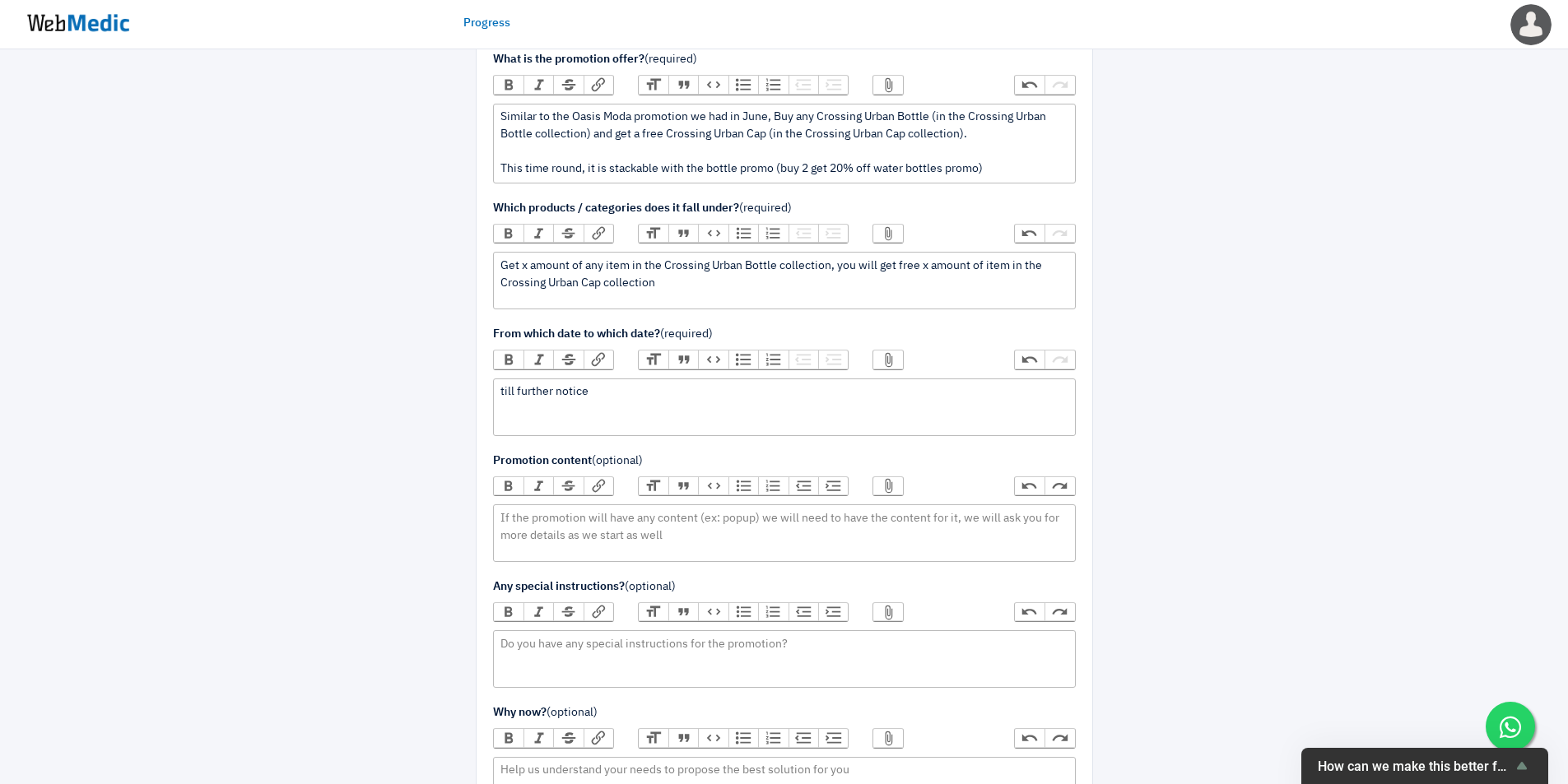 scroll, scrollTop: 274, scrollLeft: 0, axis: vertical 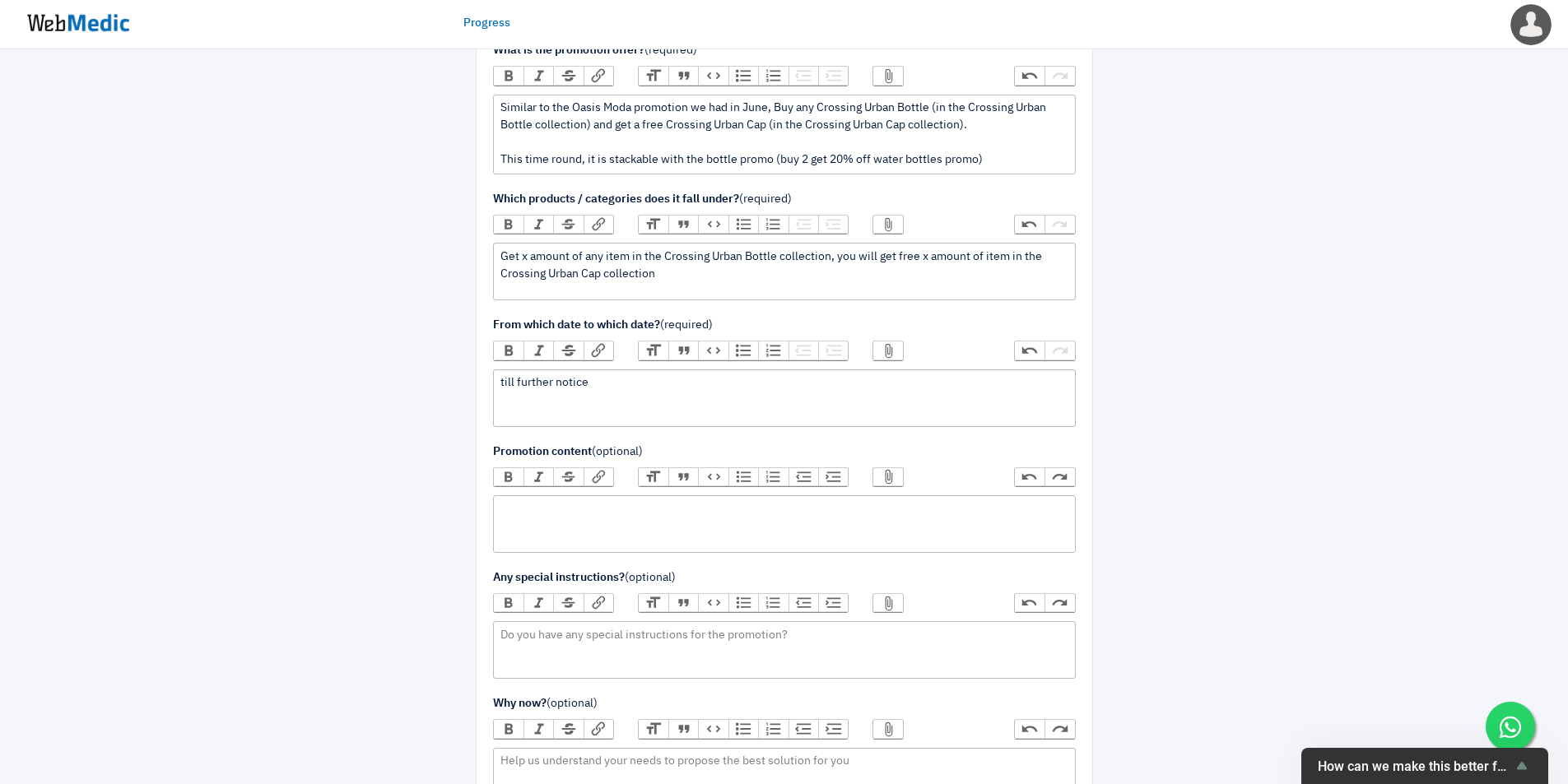 click 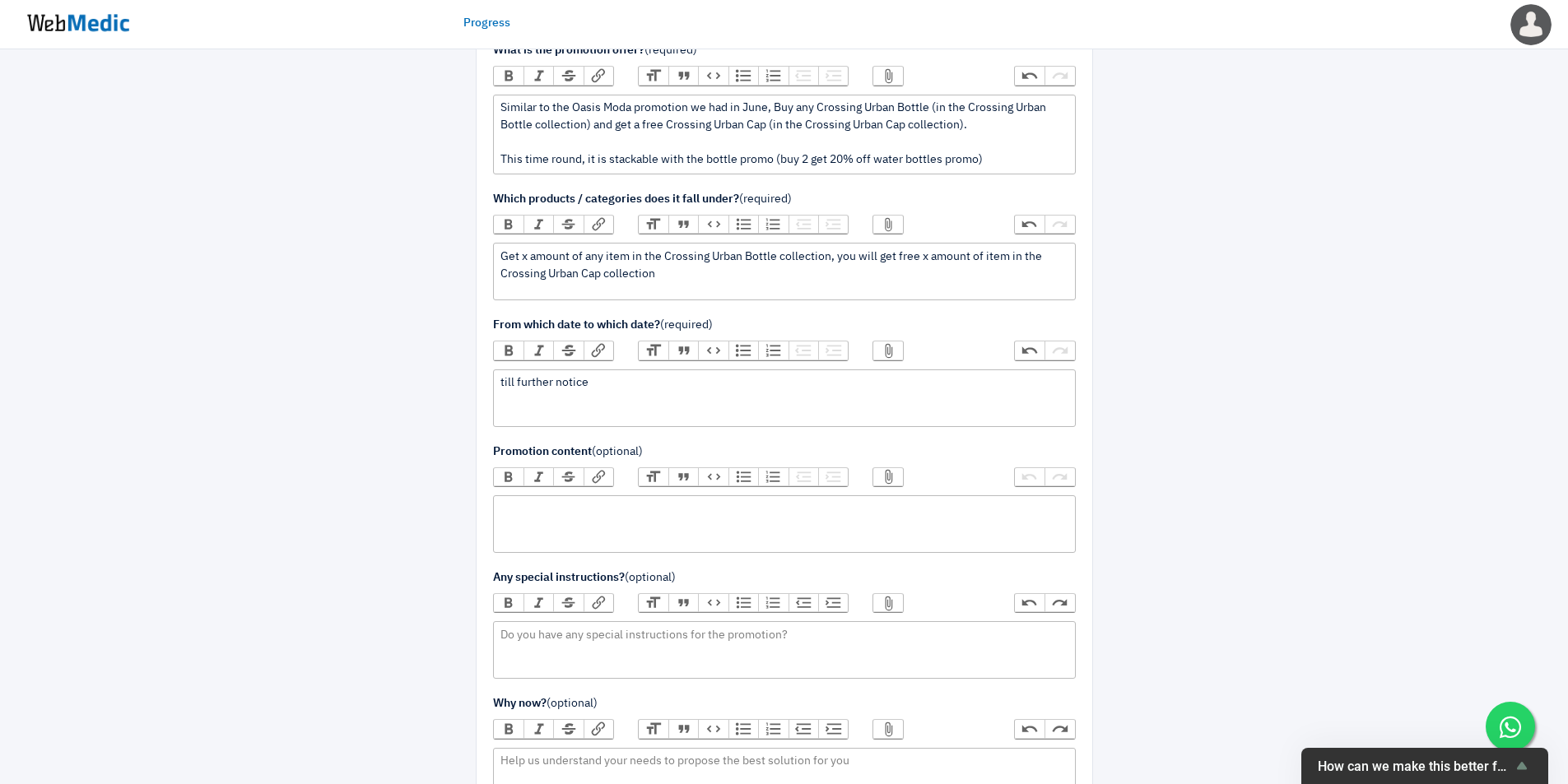 click 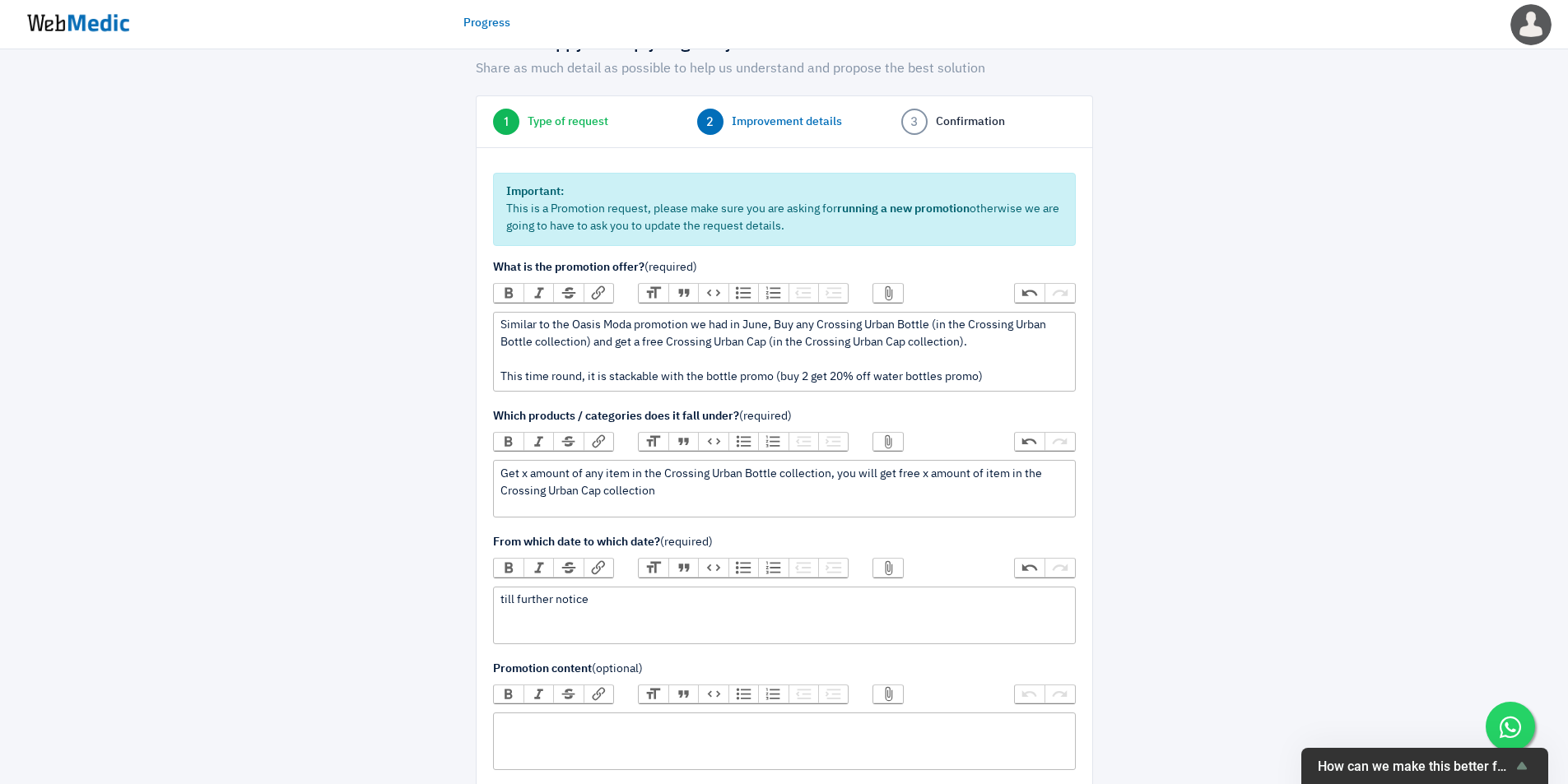 scroll, scrollTop: 0, scrollLeft: 0, axis: both 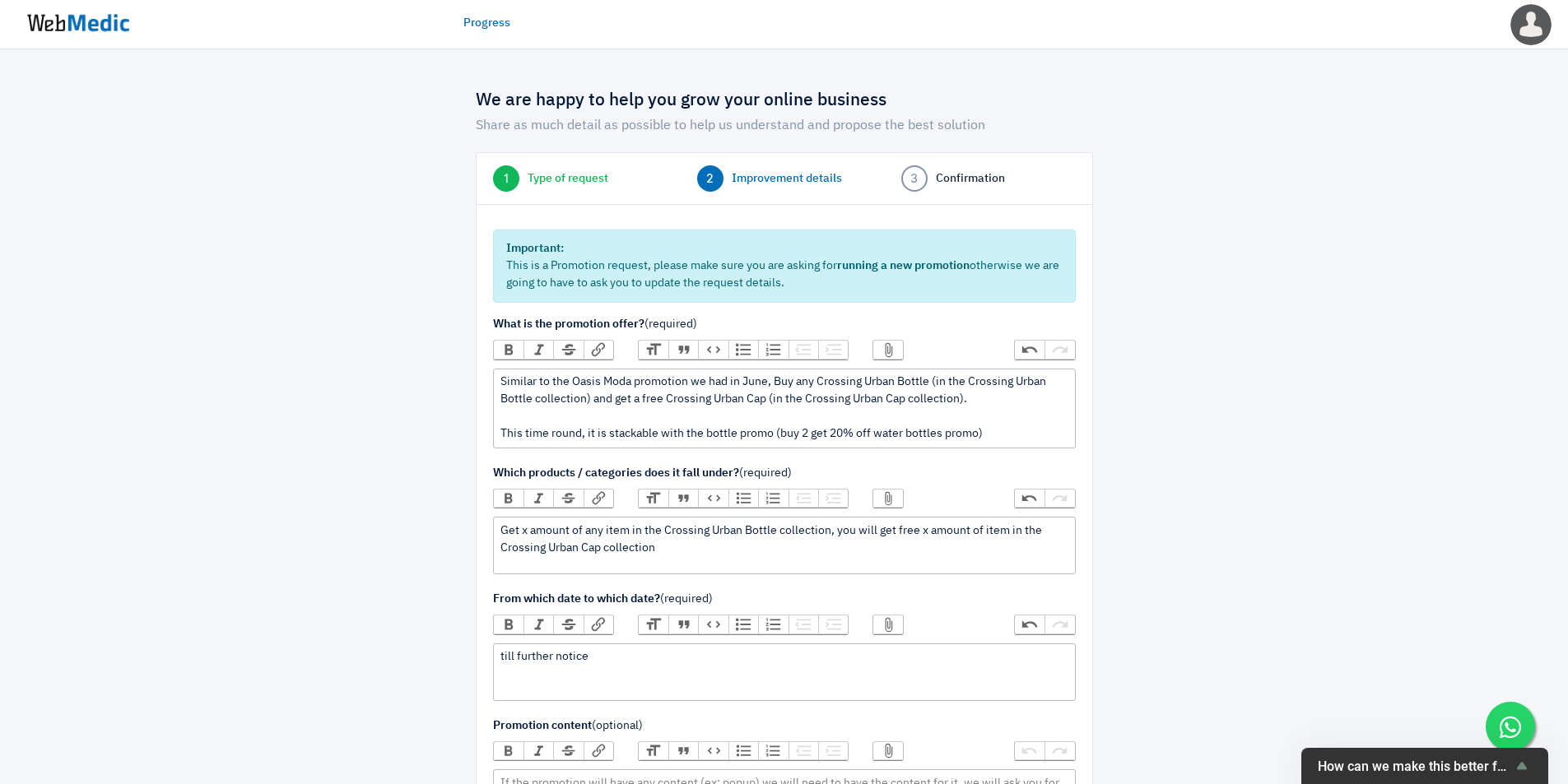 click on "Similar to the Oasis Moda promotion we had in June, Buy any Crossing Urban Bottle (in the Crossing Urban Bottle collection) and get a free Crossing Urban Cap (in the Crossing Urban Cap collection). This time round, it is stackable with the bottle promo (buy 2 get 20% off water bottles promo)" 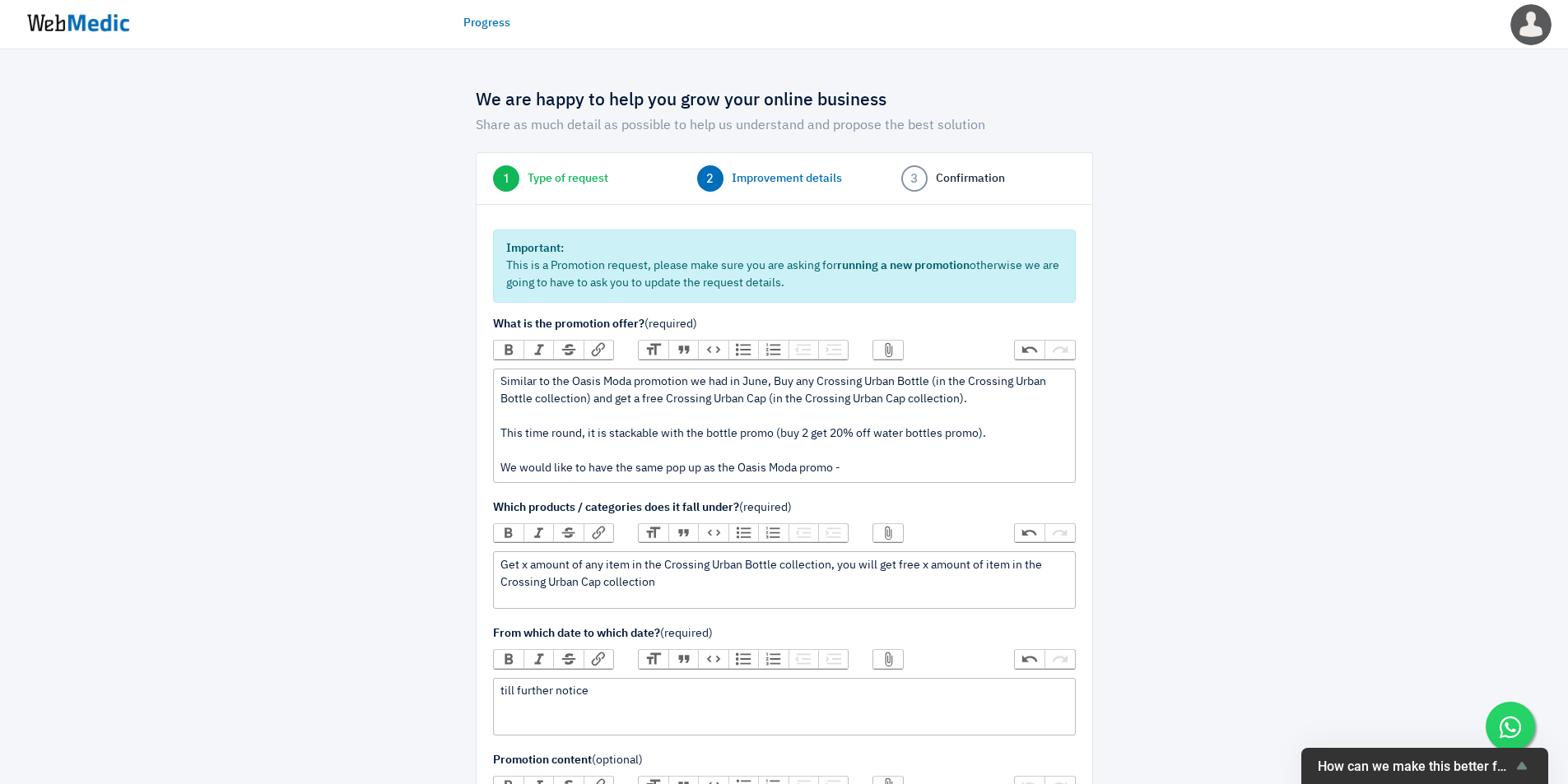 click on "Similar to the Oasis Moda promotion we had in [MONTH], Buy any Crossing Urban Bottle (in the Crossing Urban Bottle collection) and get a free Crossing Urban Cap (in the Crossing Urban Cap collection). This time round, it is stackable with the bottle promo (buy 2 get 20% off water bottles promo). We would like to have the same pop up as the Oasis Moda promo -" 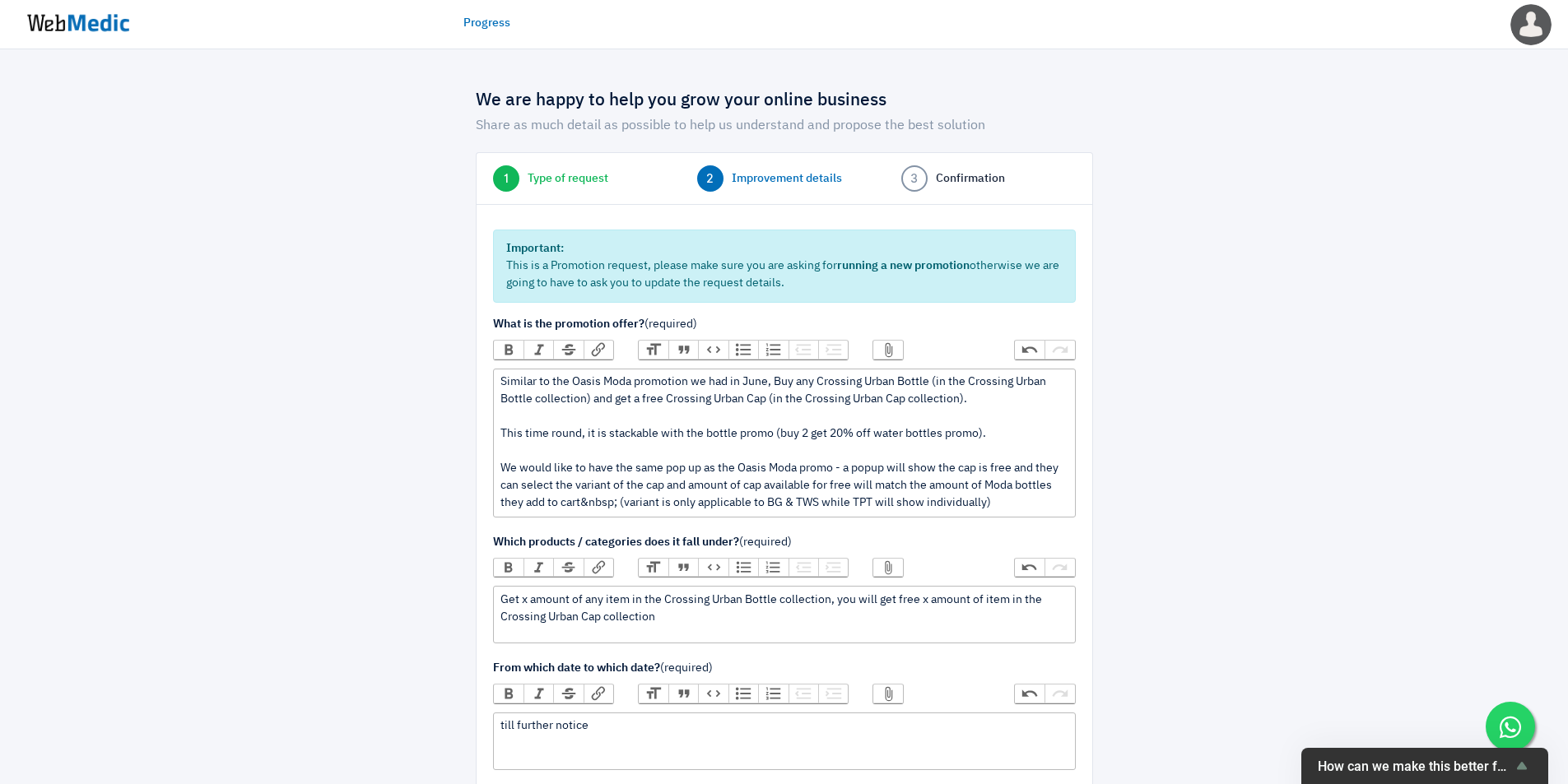 click on "Similar to the Oasis Moda promotion we had in June, Buy any Crossing Urban Bottle (in the Crossing Urban Bottle collection) and get a free Crossing Urban Cap (in the Crossing Urban Cap collection). This time round, it is stackable with the bottle promo (buy 2 get 20% off water bottles promo). We would like to have the same pop up as the Oasis Moda promo - a popup will show the cap is free and they can select the variant of the cap and amount of cap available for free will match the amount of [PRODUCT] bottles they add to cart  (variant is only applicable to BG & TWS while TPT will show individually)" 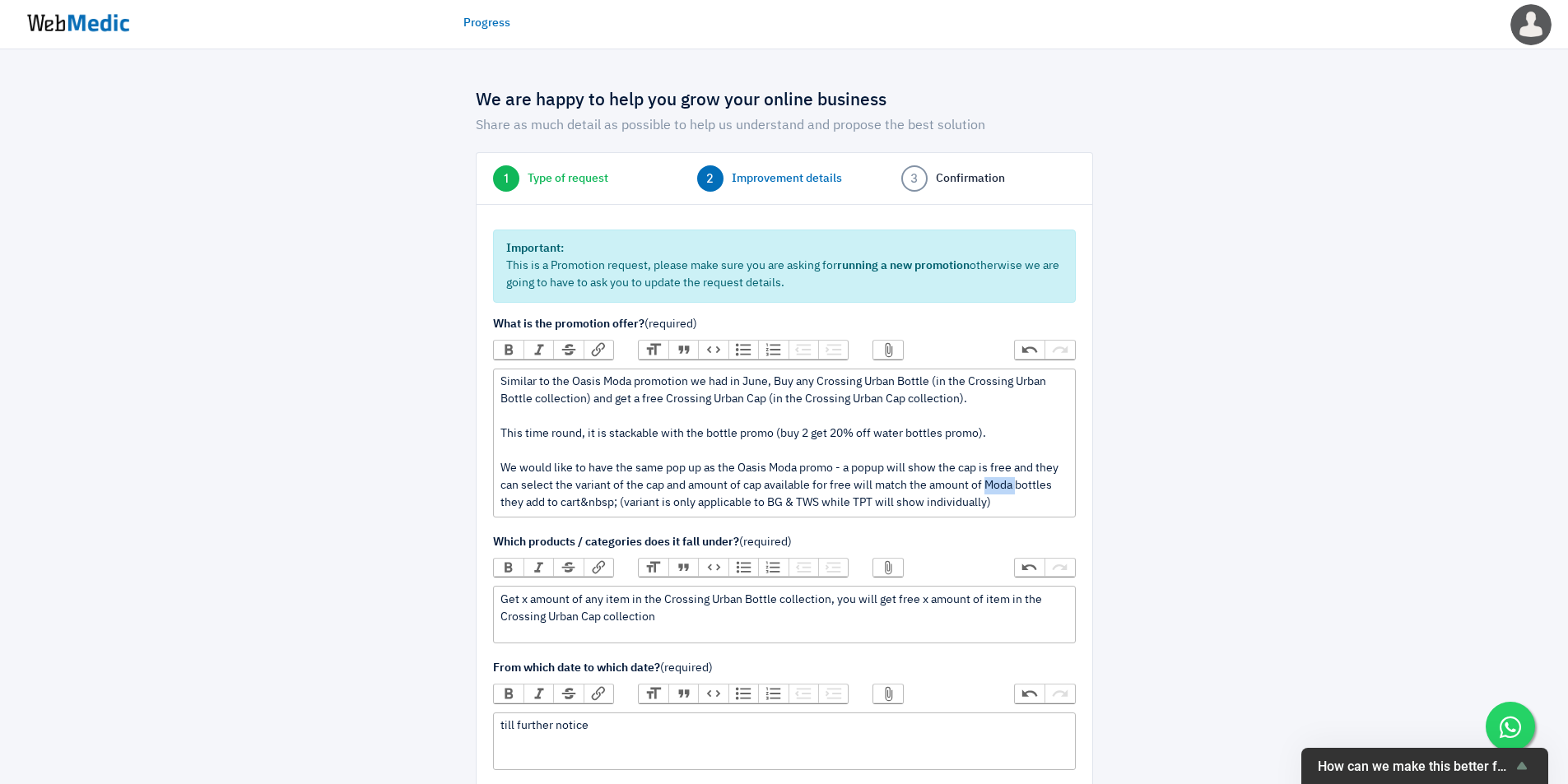 click on "Similar to the Oasis Moda promotion we had in June, Buy any Crossing Urban Bottle (in the Crossing Urban Bottle collection) and get a free Crossing Urban Cap (in the Crossing Urban Cap collection). This time round, it is stackable with the bottle promo (buy 2 get 20% off water bottles promo). We would like to have the same pop up as the Oasis Moda promo - a popup will show the cap is free and they can select the variant of the cap and amount of cap available for free will match the amount of [PRODUCT] bottles they add to cart  (variant is only applicable to BG & TWS while TPT will show individually)" 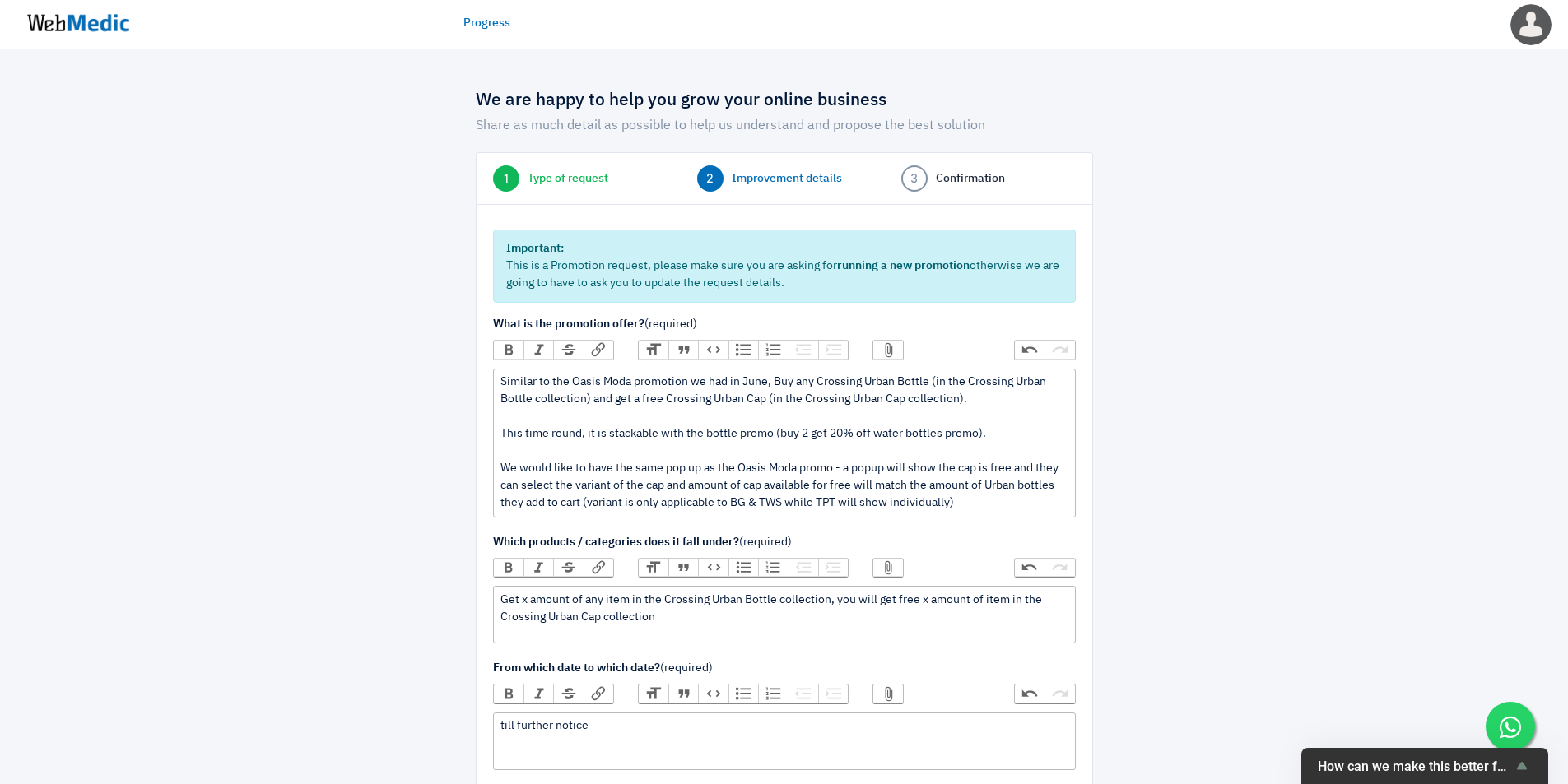 type on "Similar to the Oasis Moda promotion we had in June, Buy any Crossing Urban Bottle (in the Crossing Urban Bottle collection) and get a free Crossing Urban Cap (in the Crossing Urban Cap collection).
This time round, it is stackable with the bottle promo (buy 2 get 20% off water bottles promo).
We would like to have the same pop up as the Oasis Moda promo - a popup will show the cap is free and they can select the variant of the cap and amount of cap available for free will match the amount of Urban bottles they add to cart (variant is only applicable to BG & TWS while TPT will show individually)" 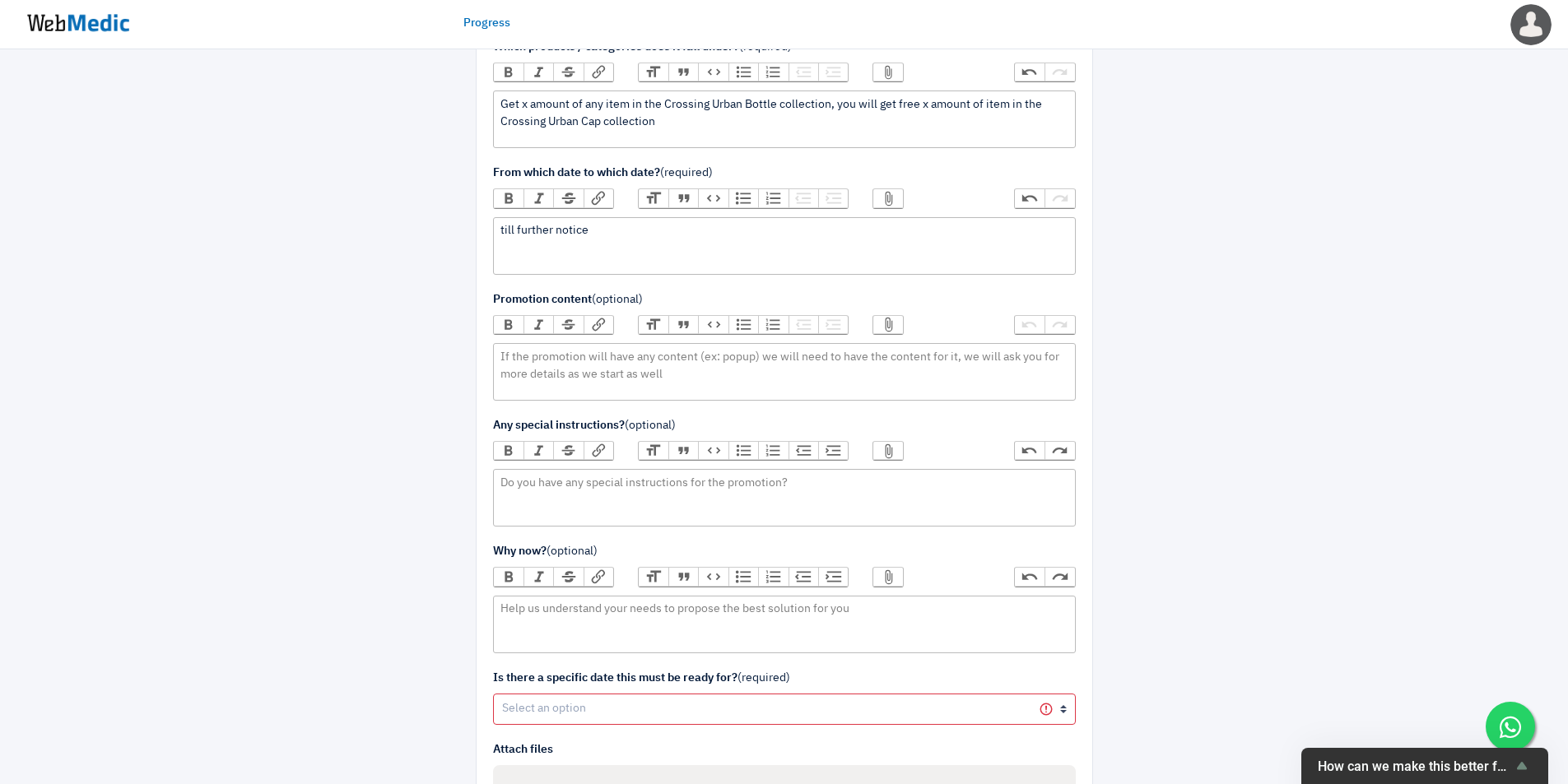 scroll, scrollTop: 549, scrollLeft: 0, axis: vertical 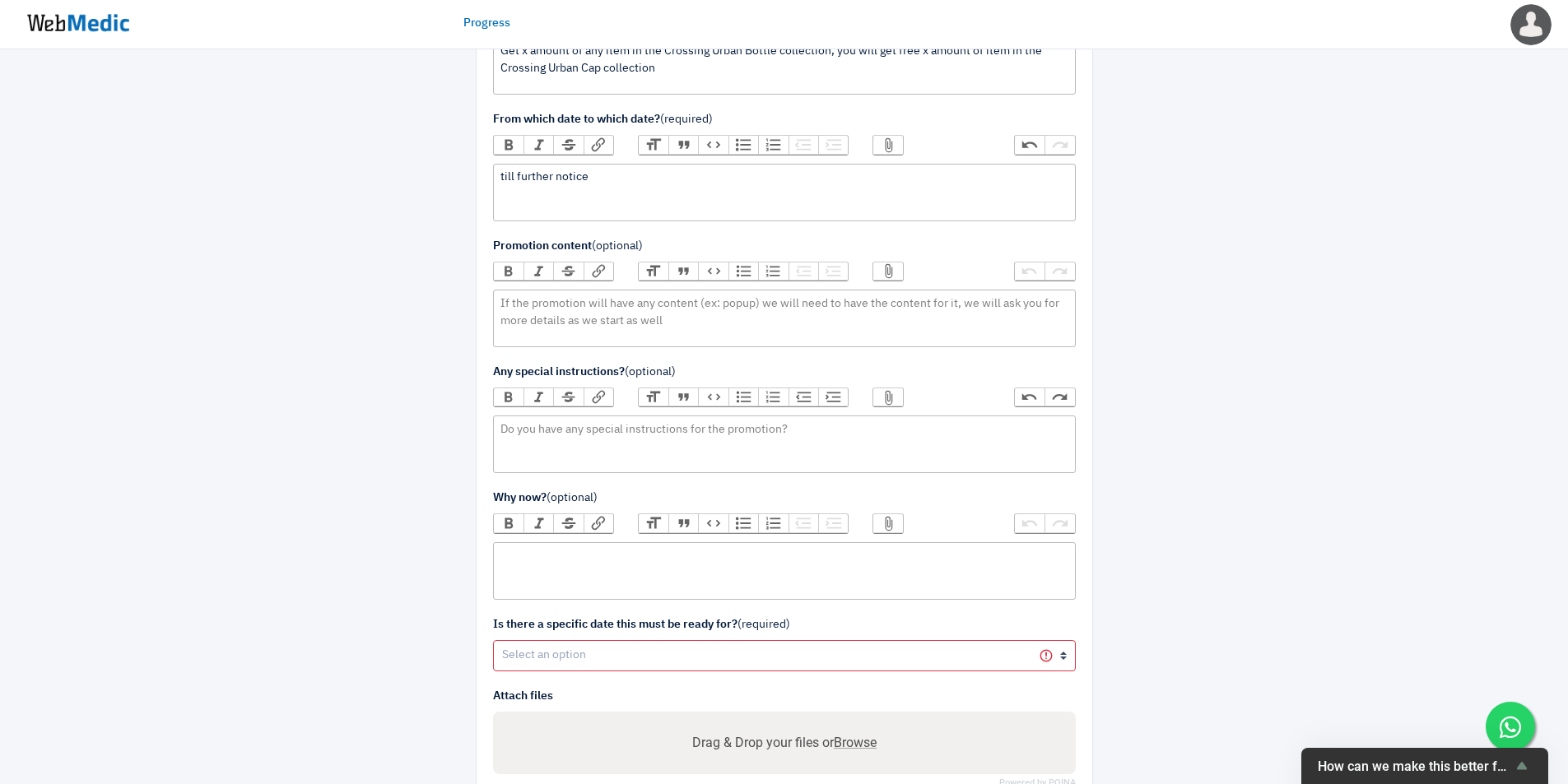 click 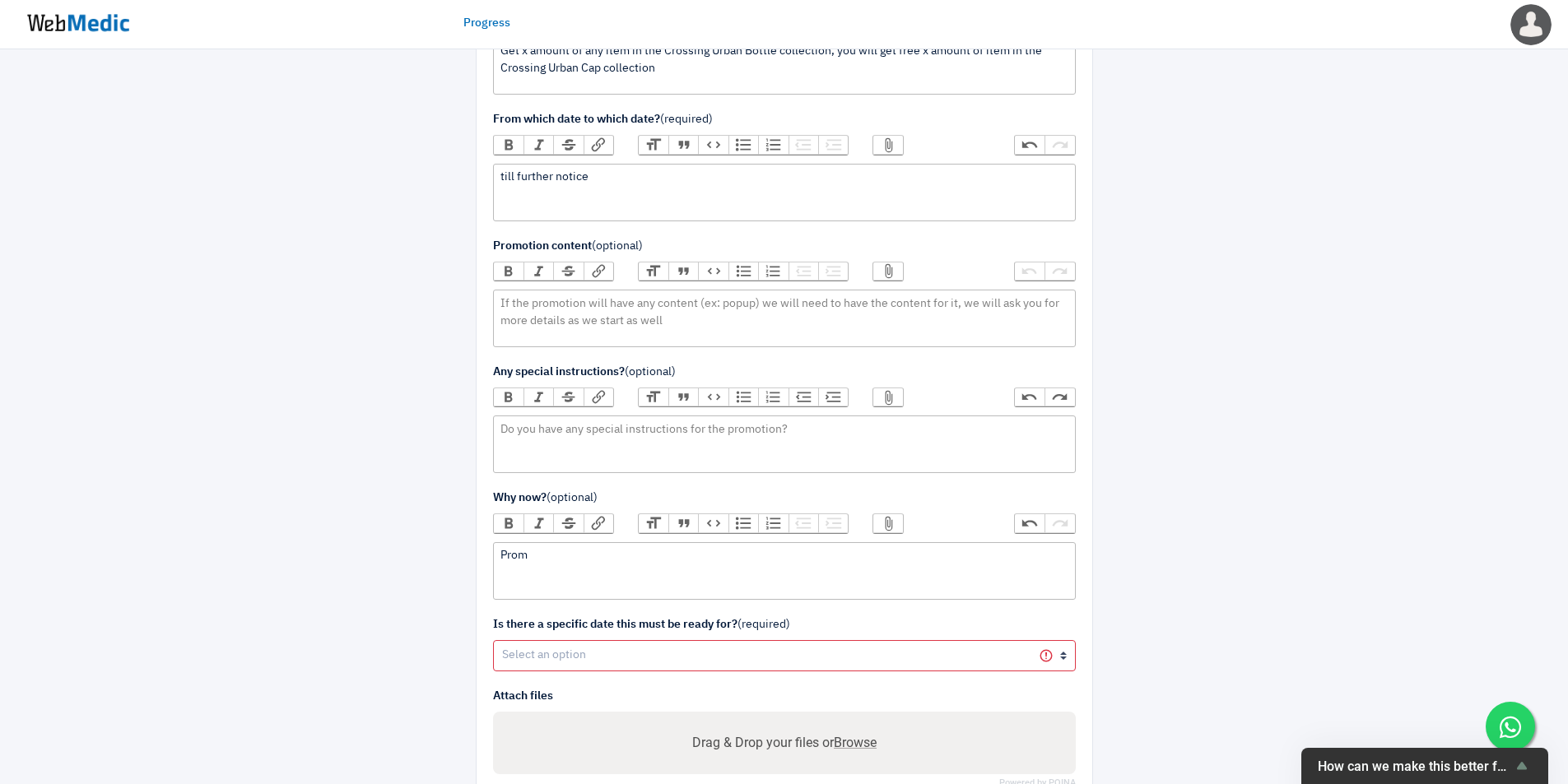 type on "<div>Promo</div>" 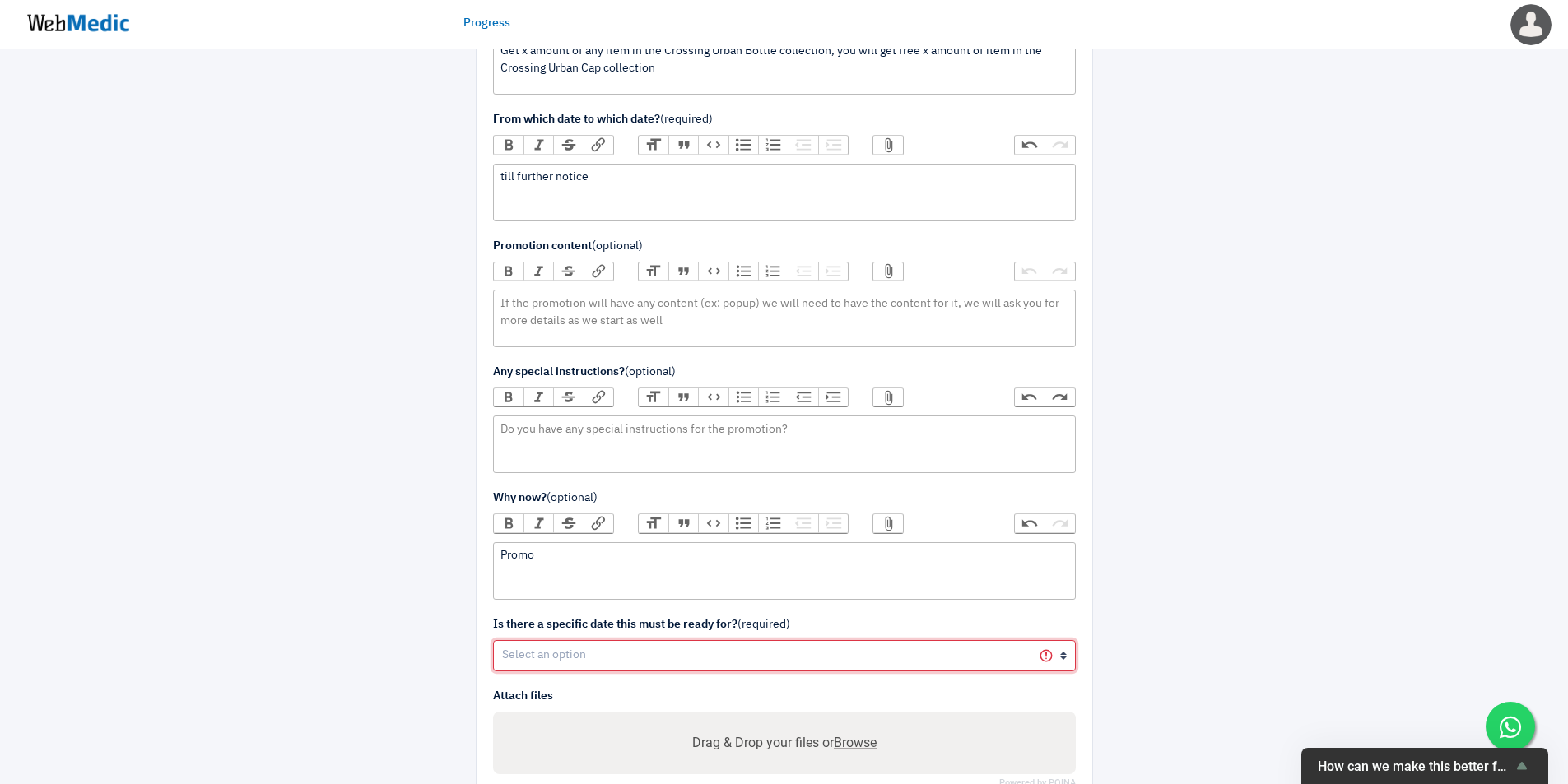 click on "Yes   No" at bounding box center (784, 656) 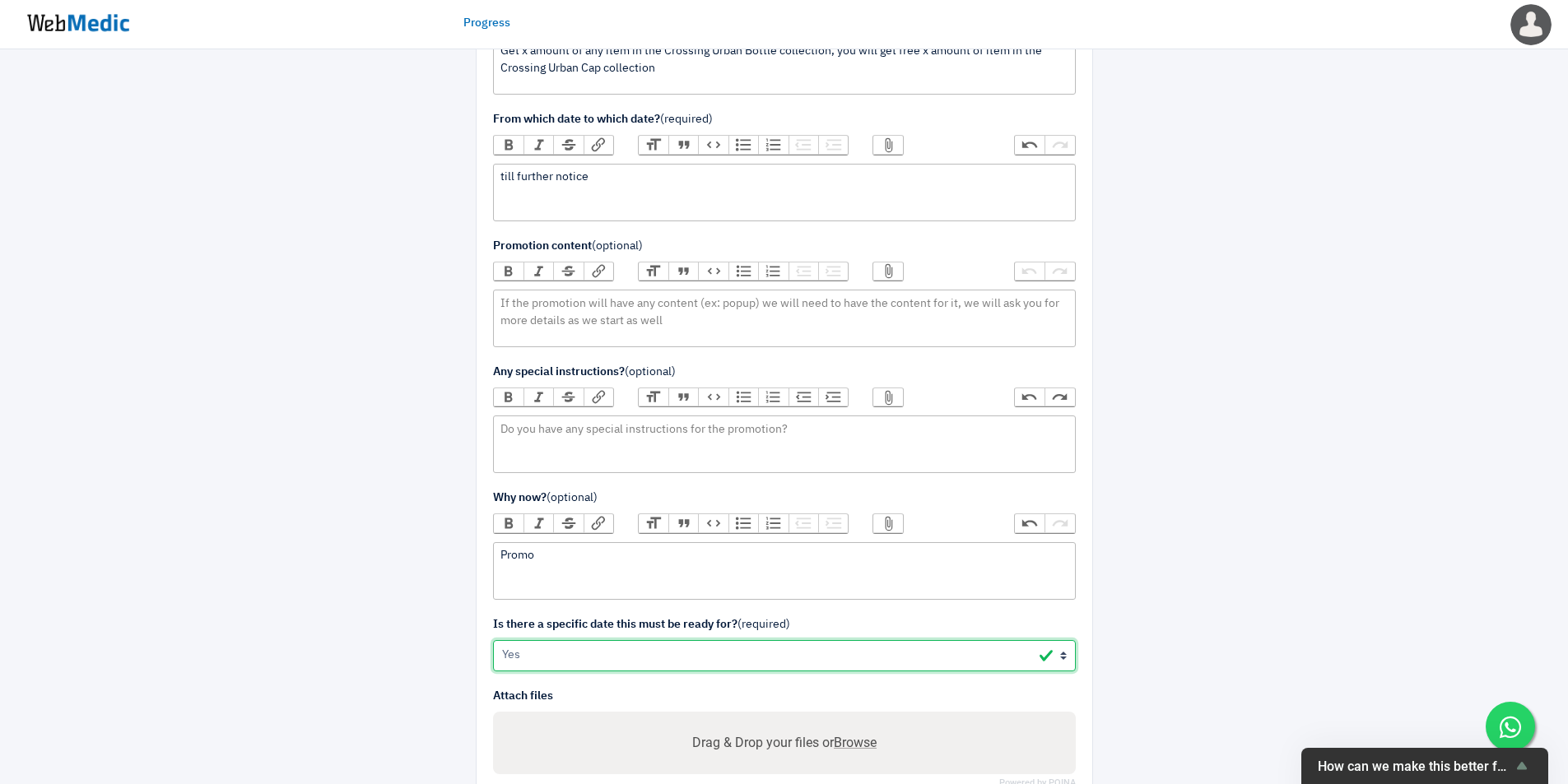 click on "Yes   No" at bounding box center (784, 656) 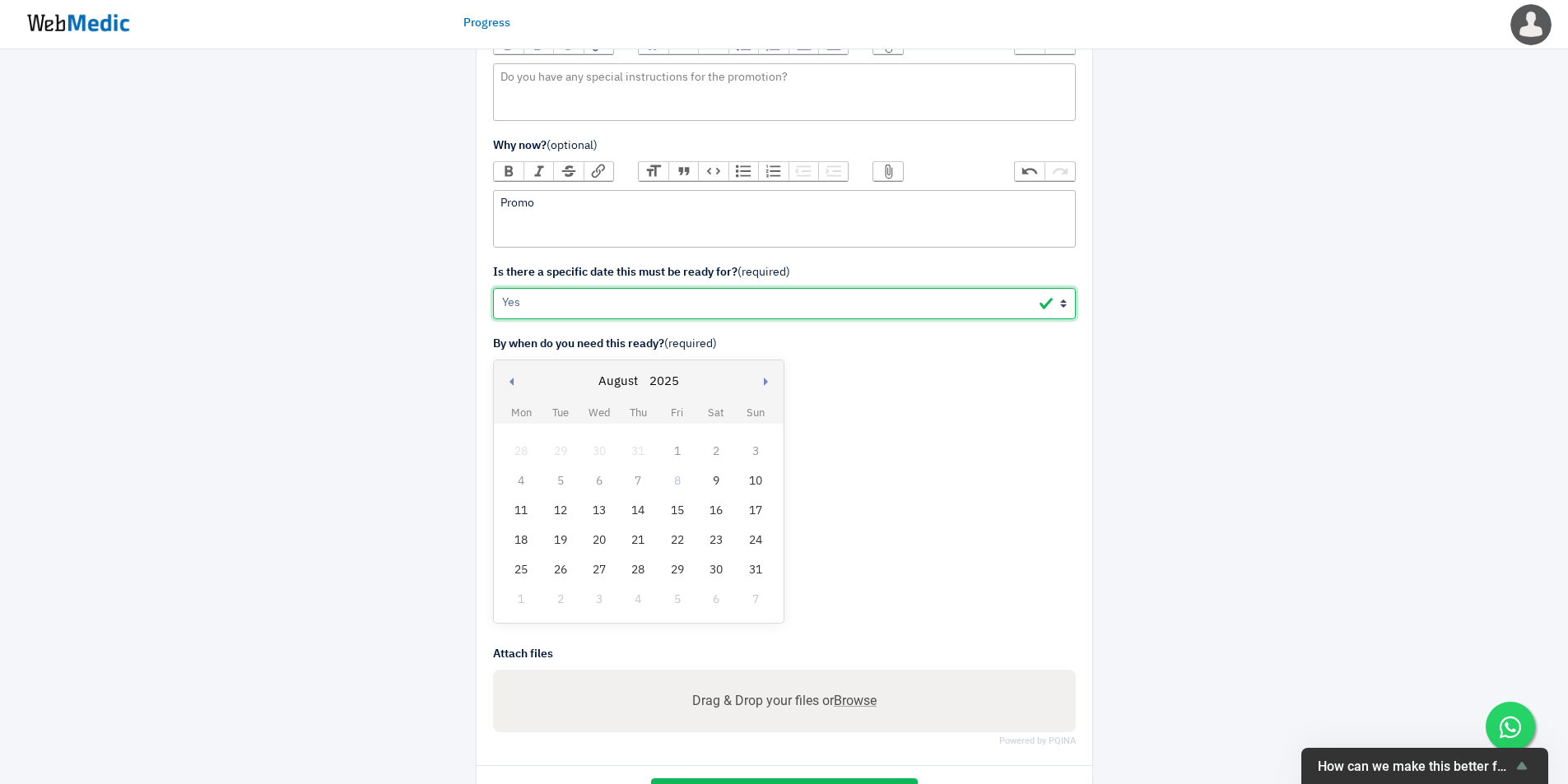 scroll, scrollTop: 960, scrollLeft: 0, axis: vertical 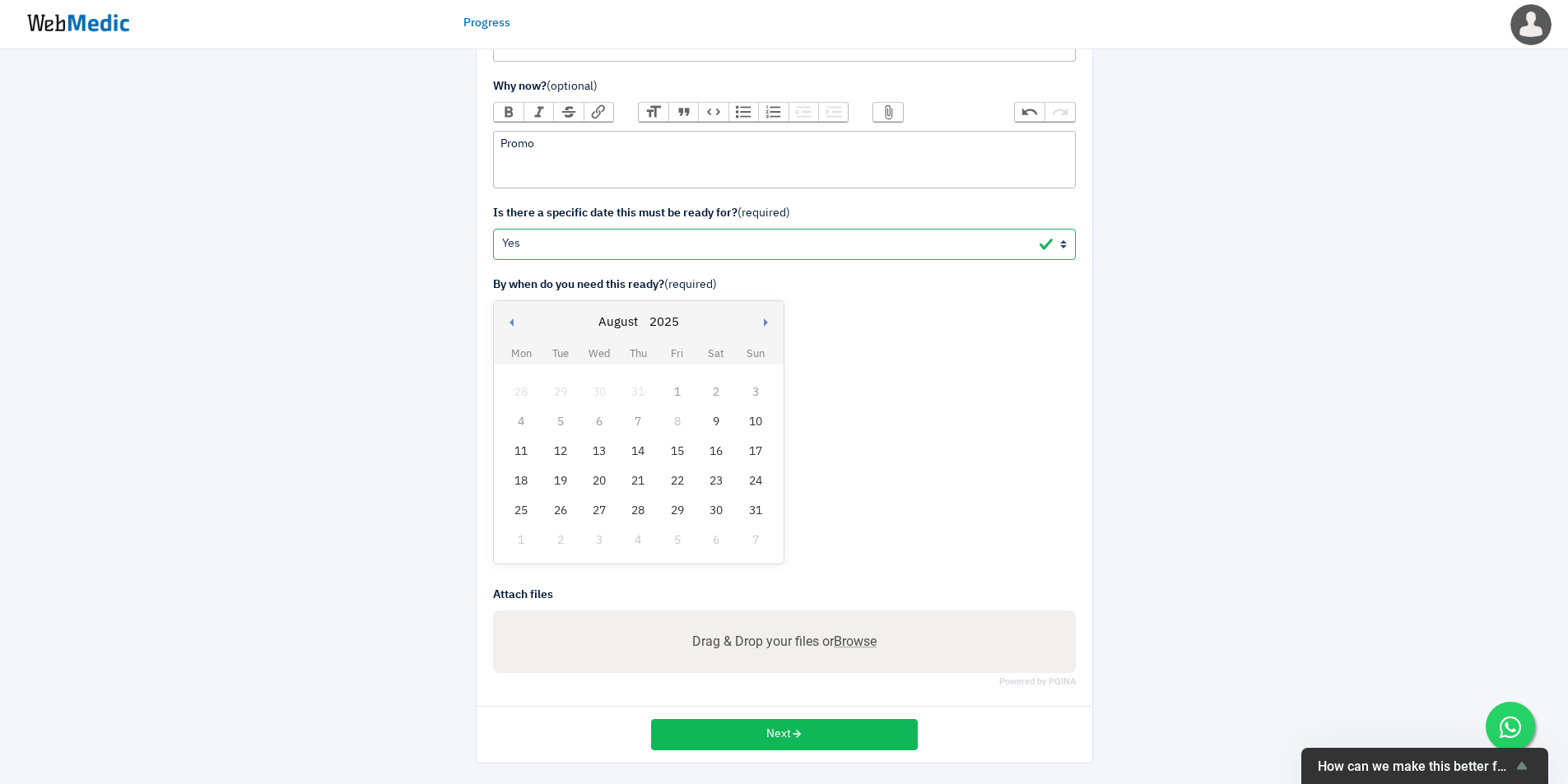 click on "14" at bounding box center (638, 452) 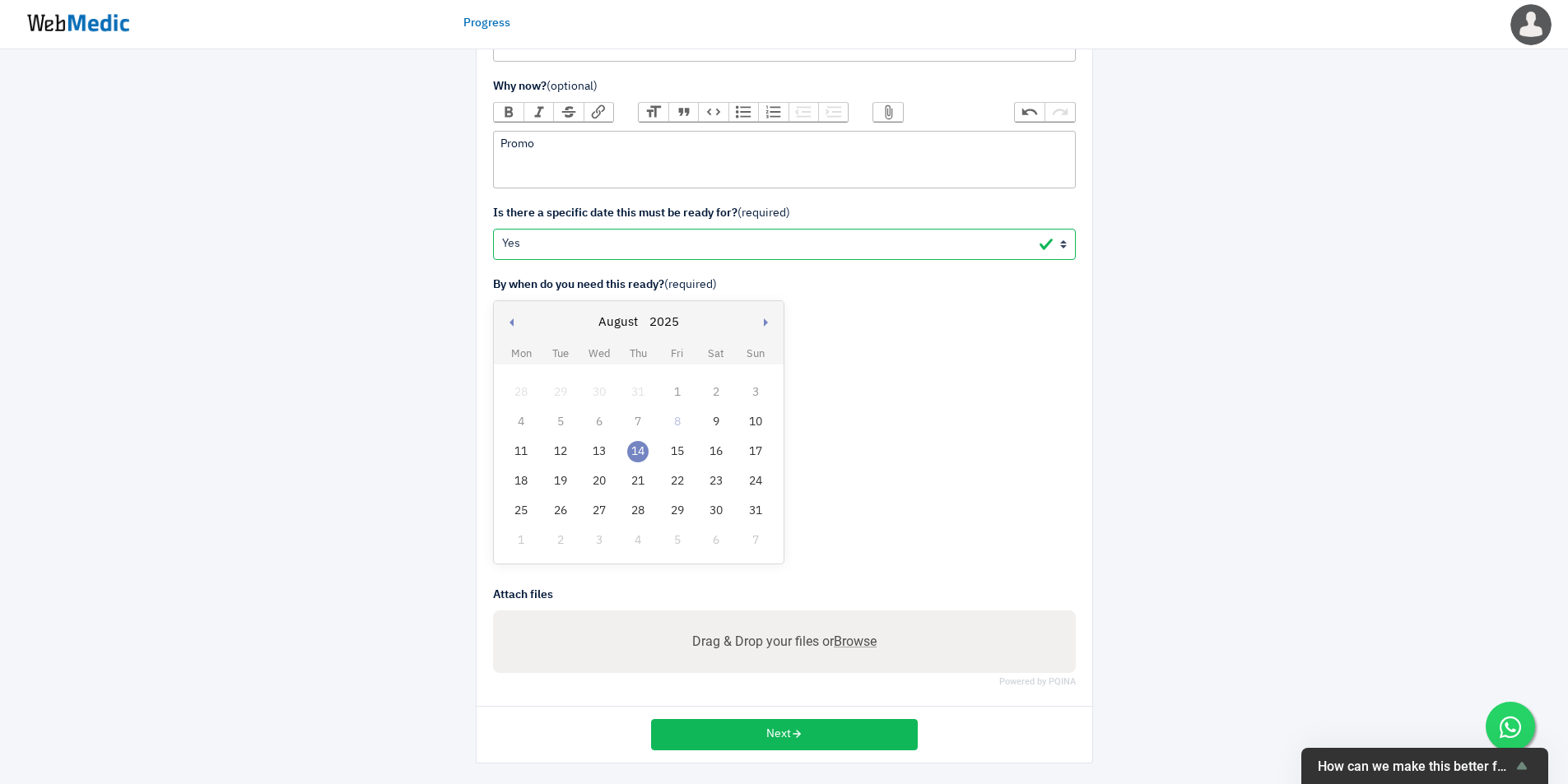 click at bounding box center (1185, -62) 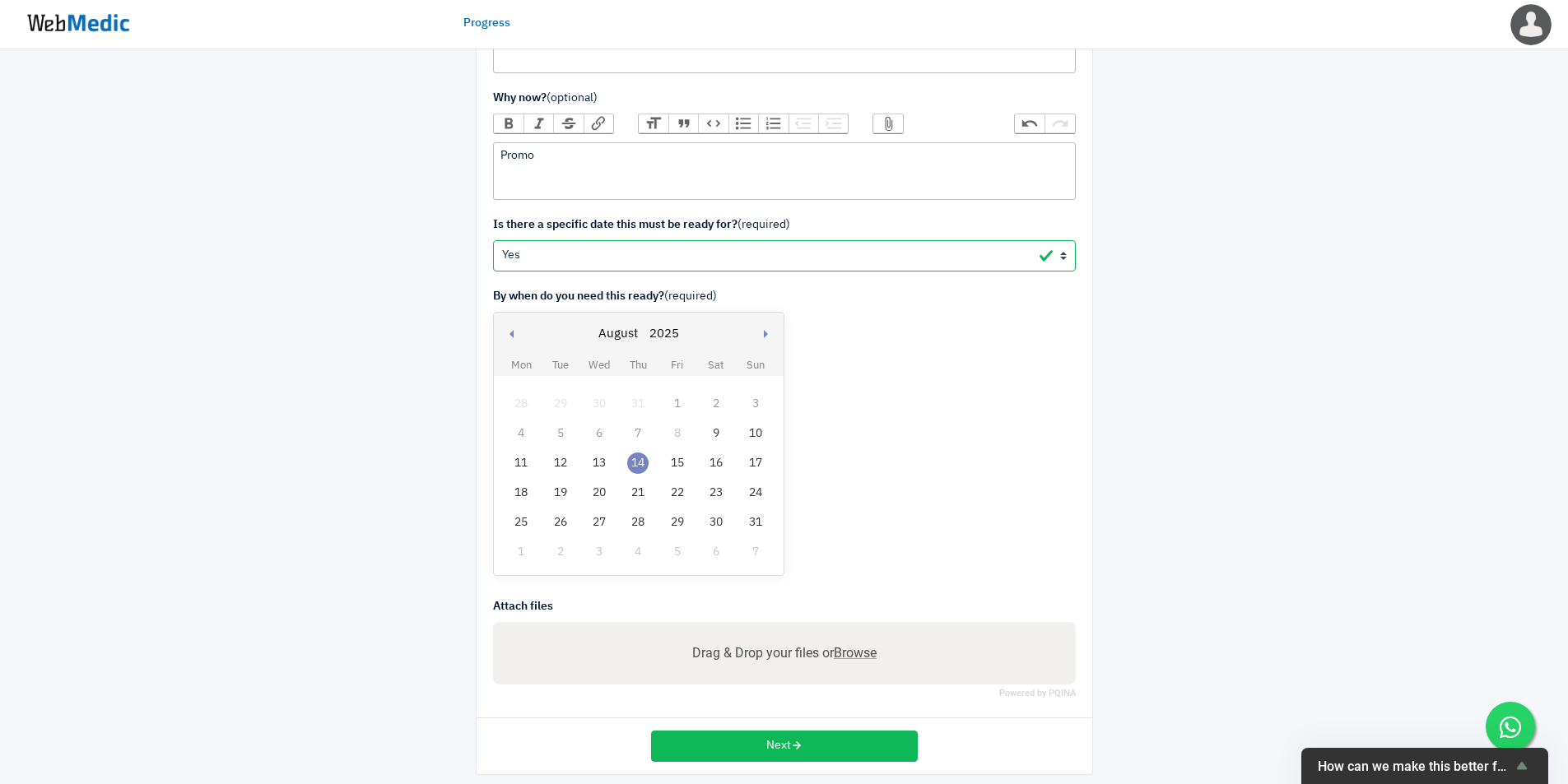 scroll, scrollTop: 964, scrollLeft: 0, axis: vertical 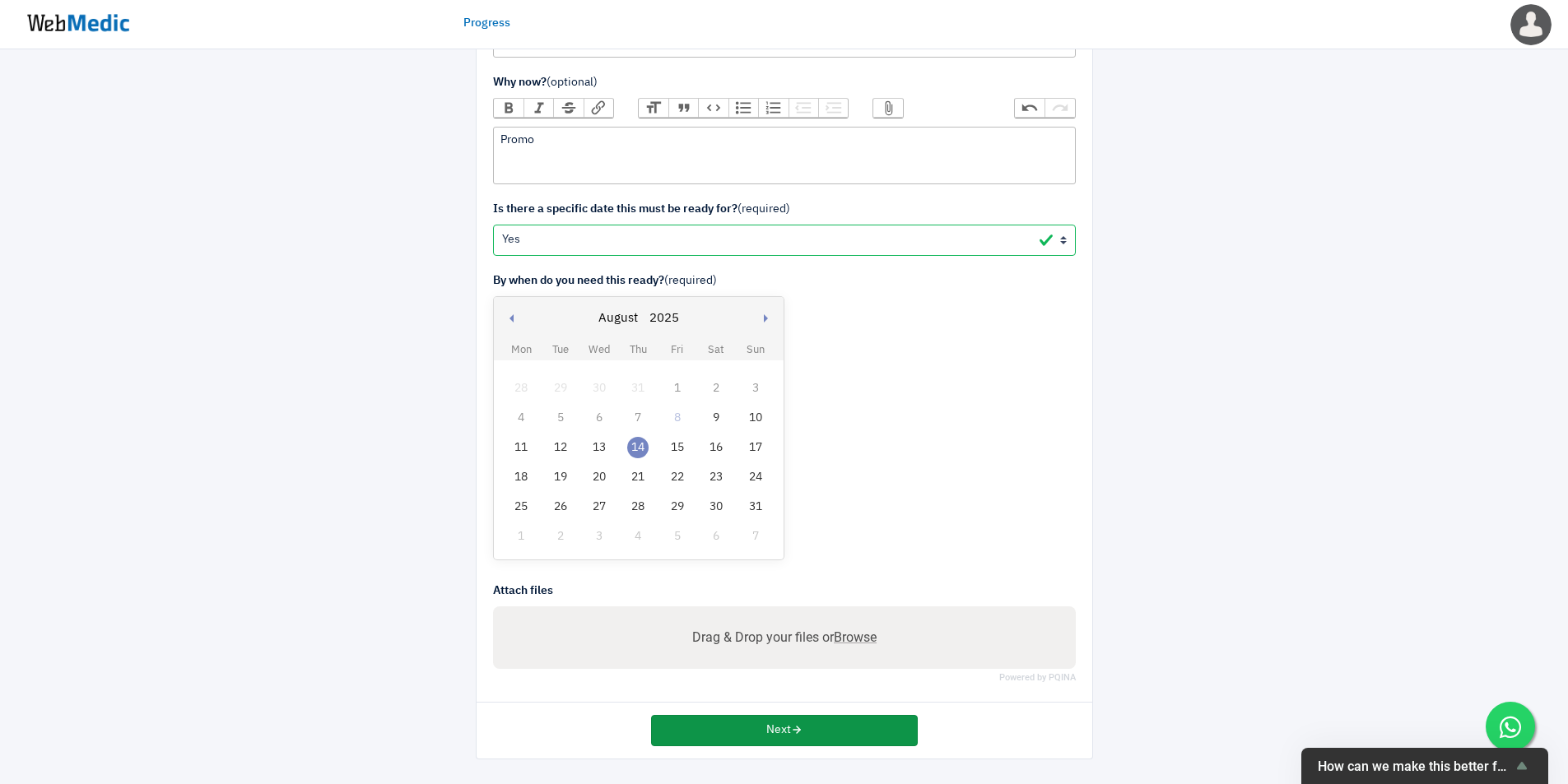 click on "Next" at bounding box center (784, 731) 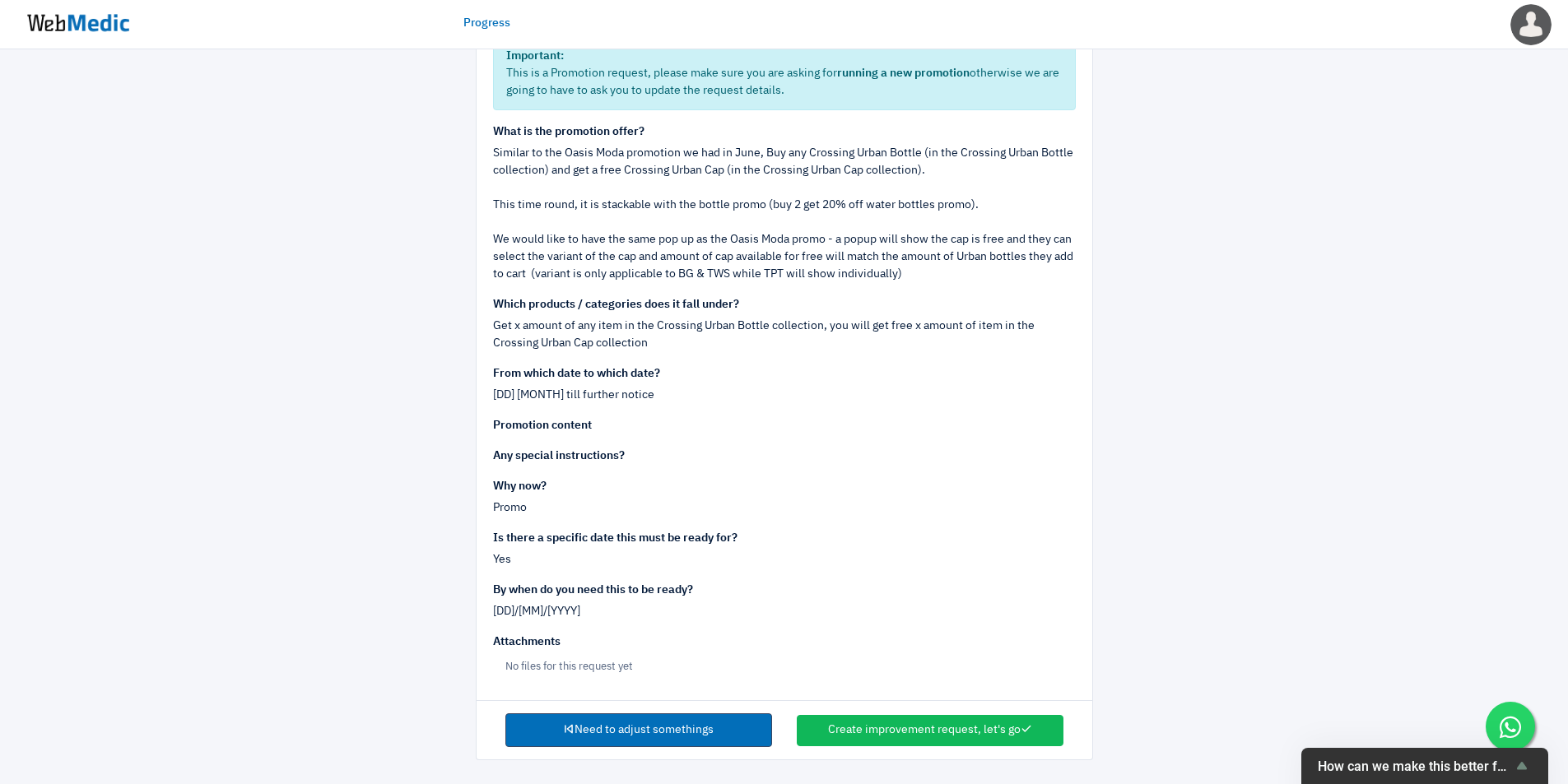 scroll, scrollTop: 193, scrollLeft: 0, axis: vertical 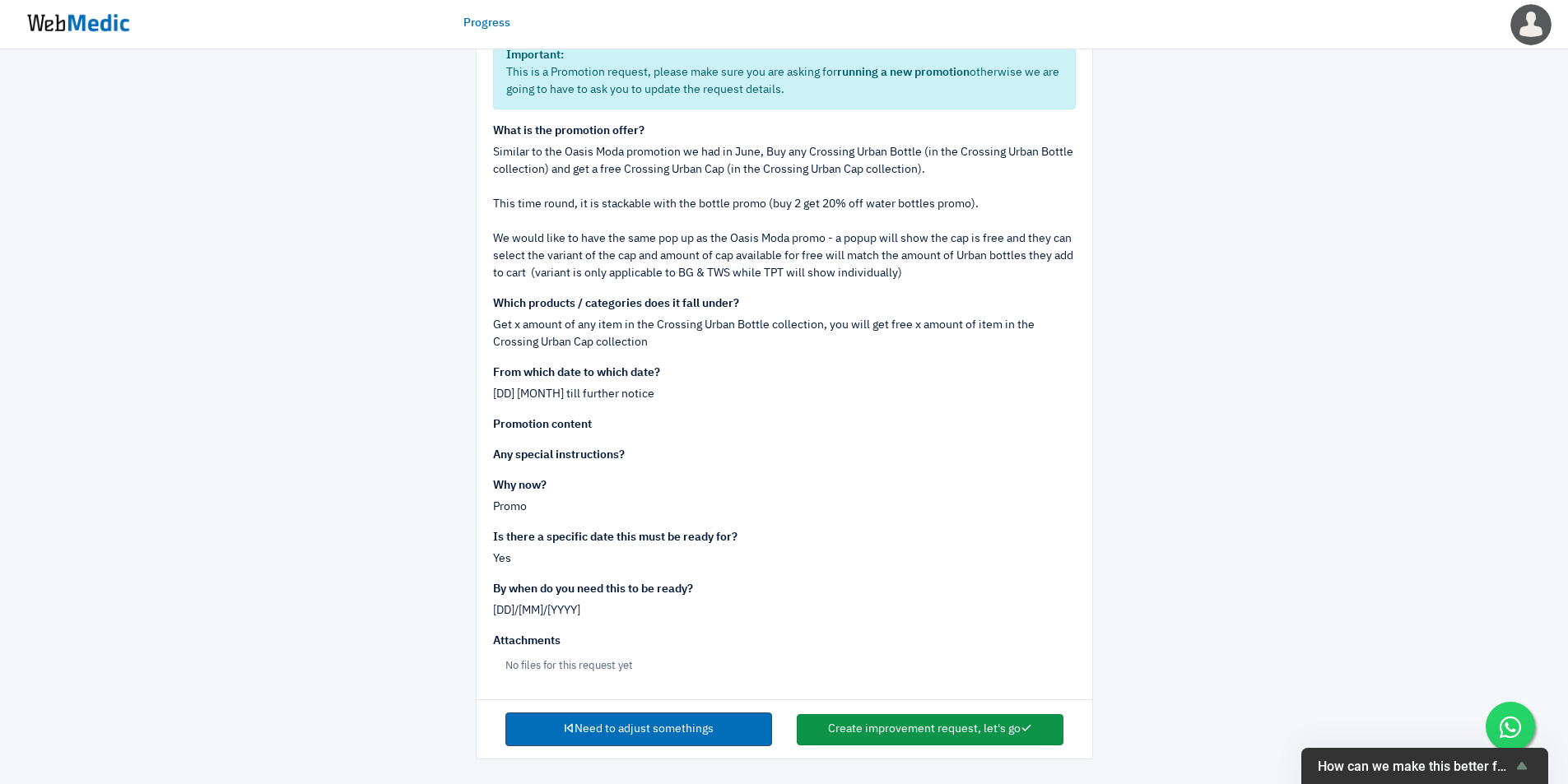 click on "Create improvement request, let's go" at bounding box center [930, 730] 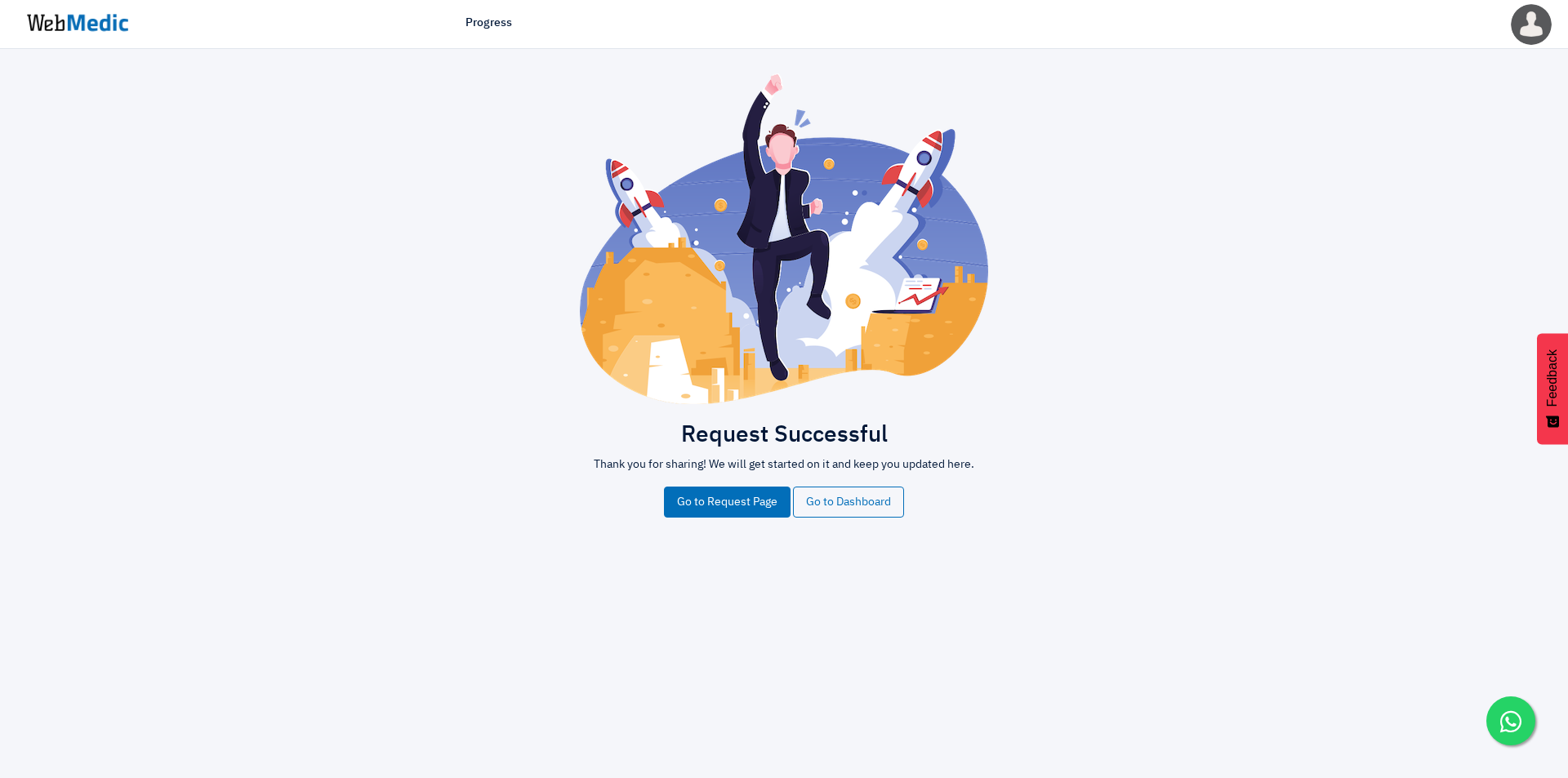 scroll, scrollTop: 0, scrollLeft: 0, axis: both 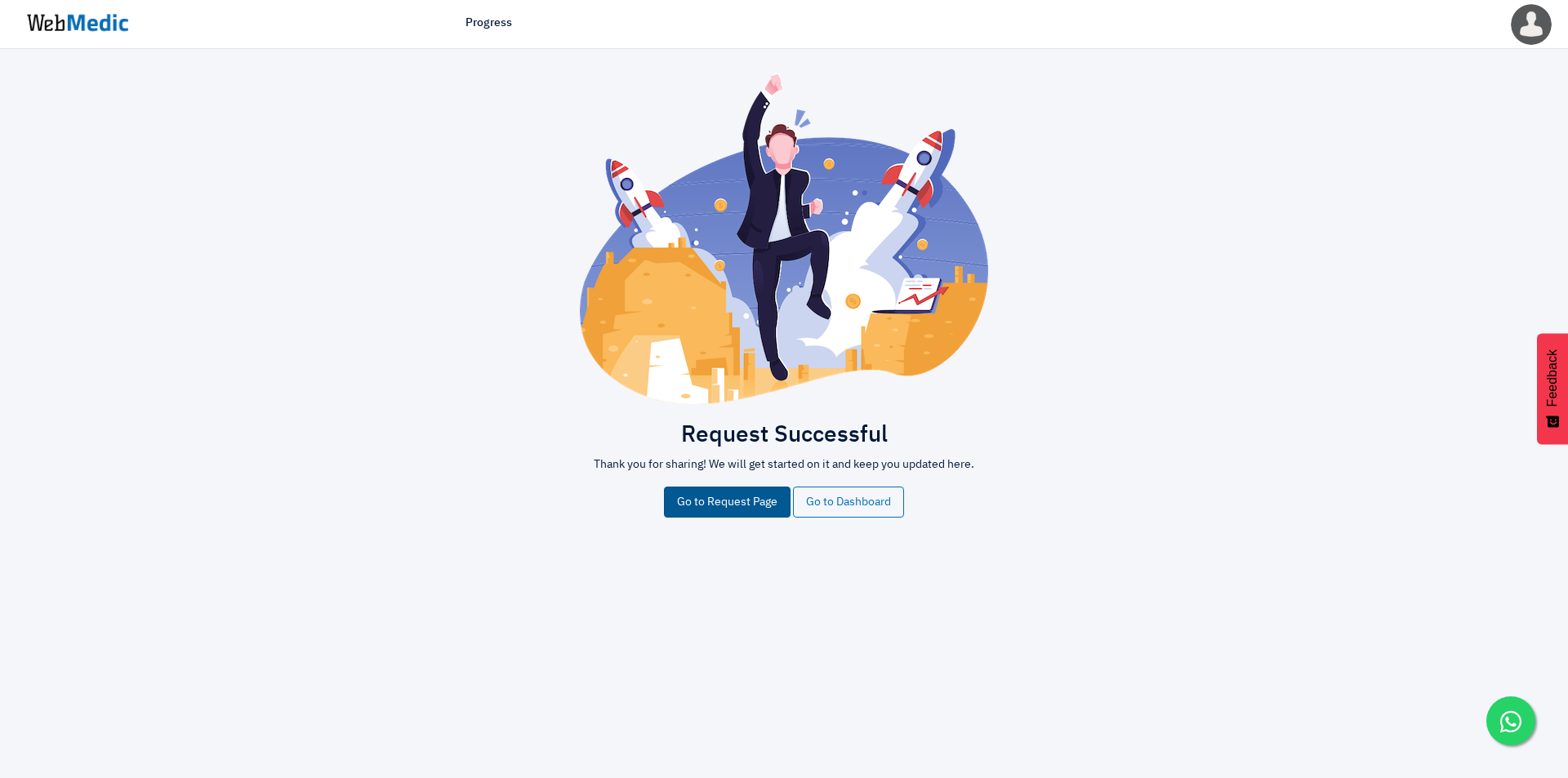 click on "Go to Request Page" at bounding box center [727, 502] 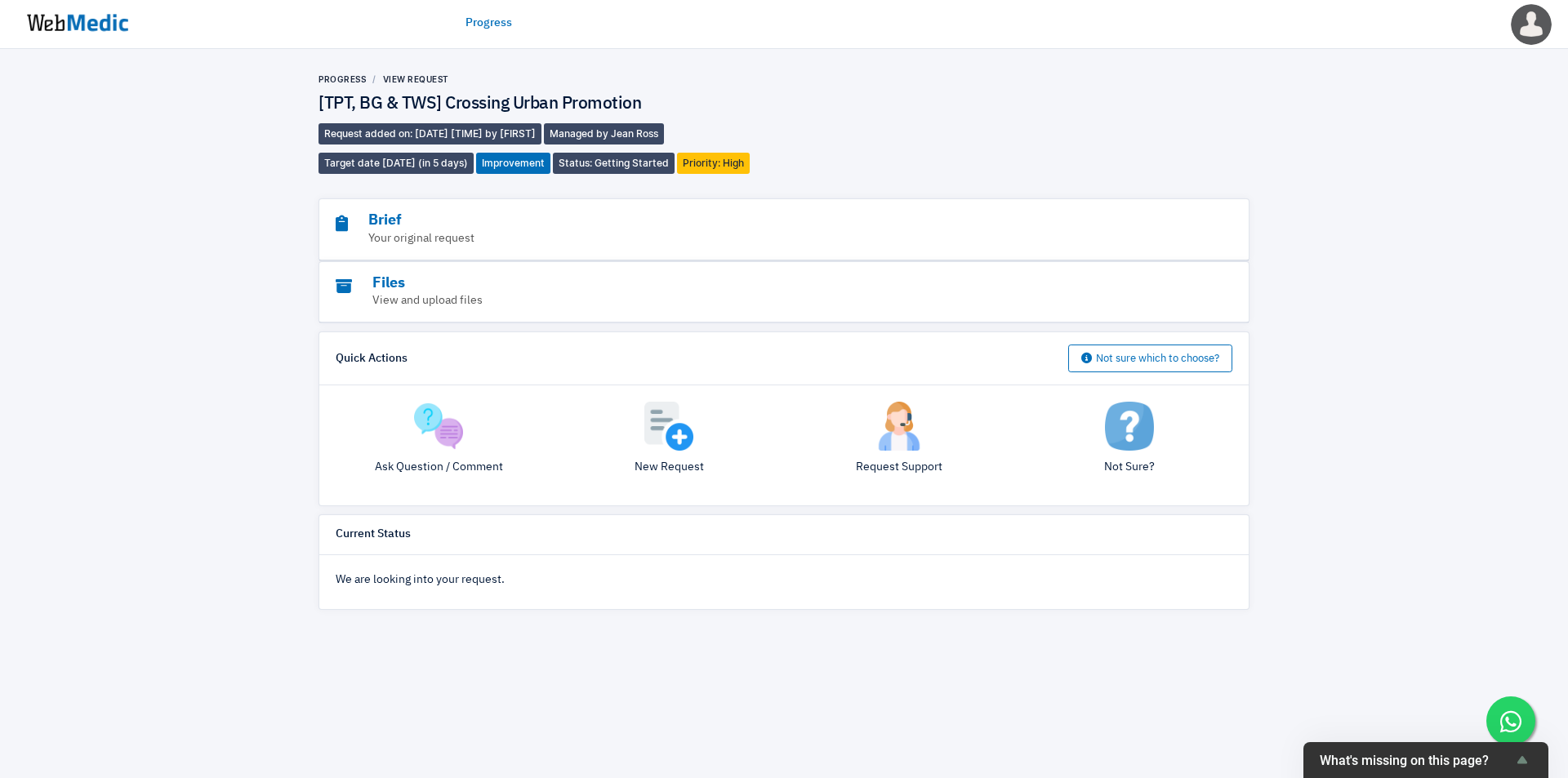 scroll, scrollTop: 0, scrollLeft: 0, axis: both 